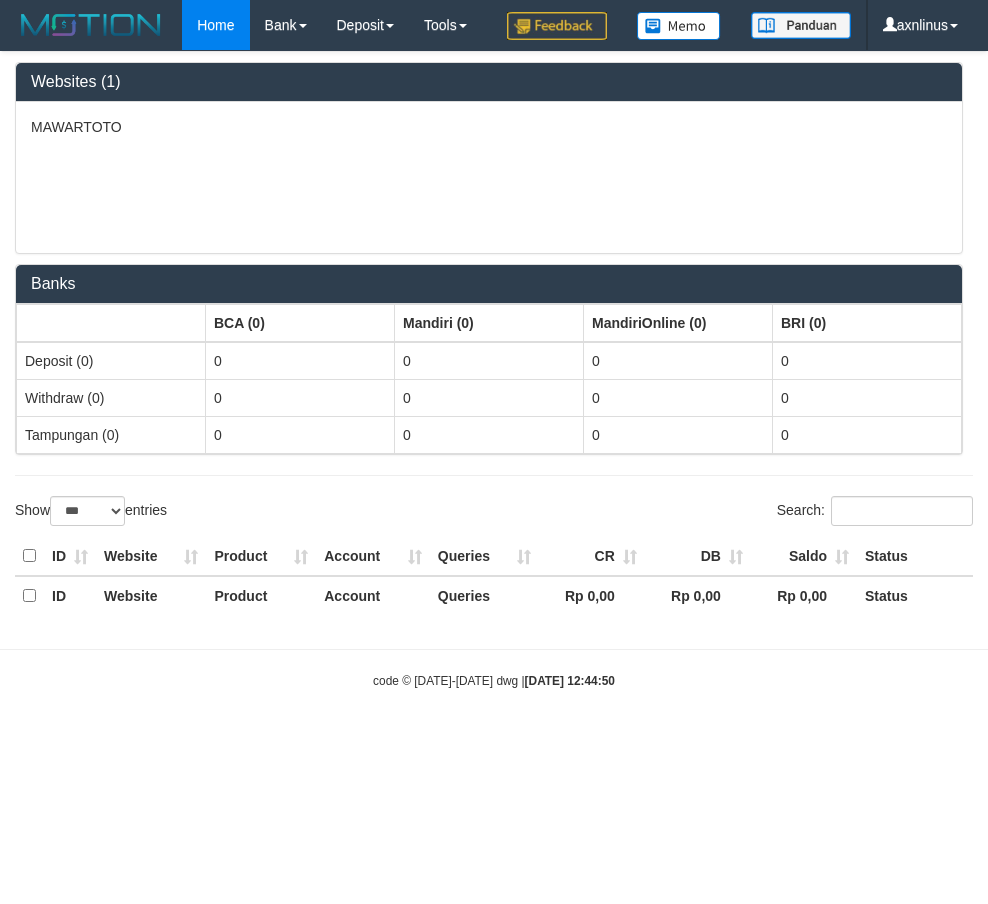 select on "***" 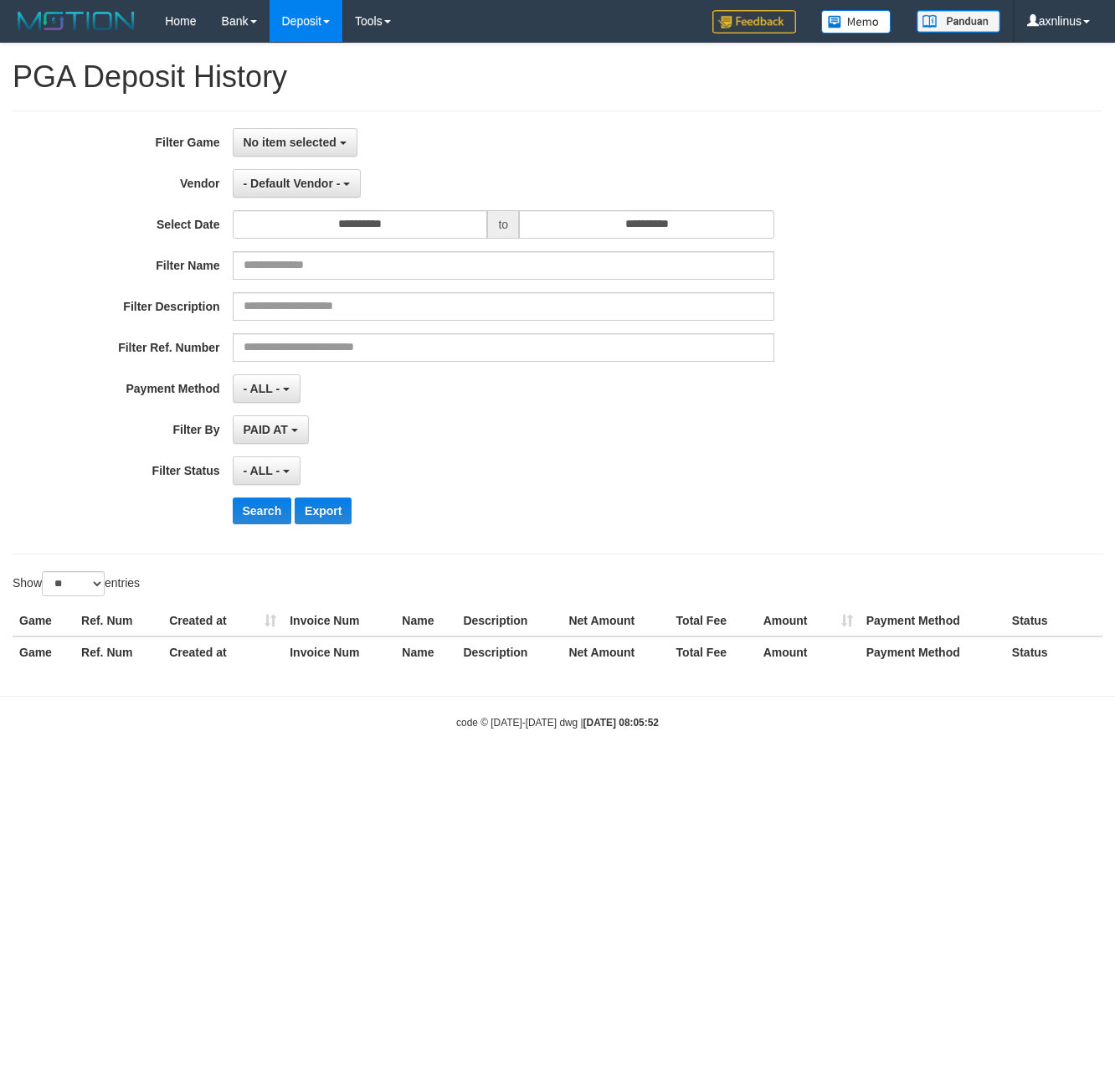 select 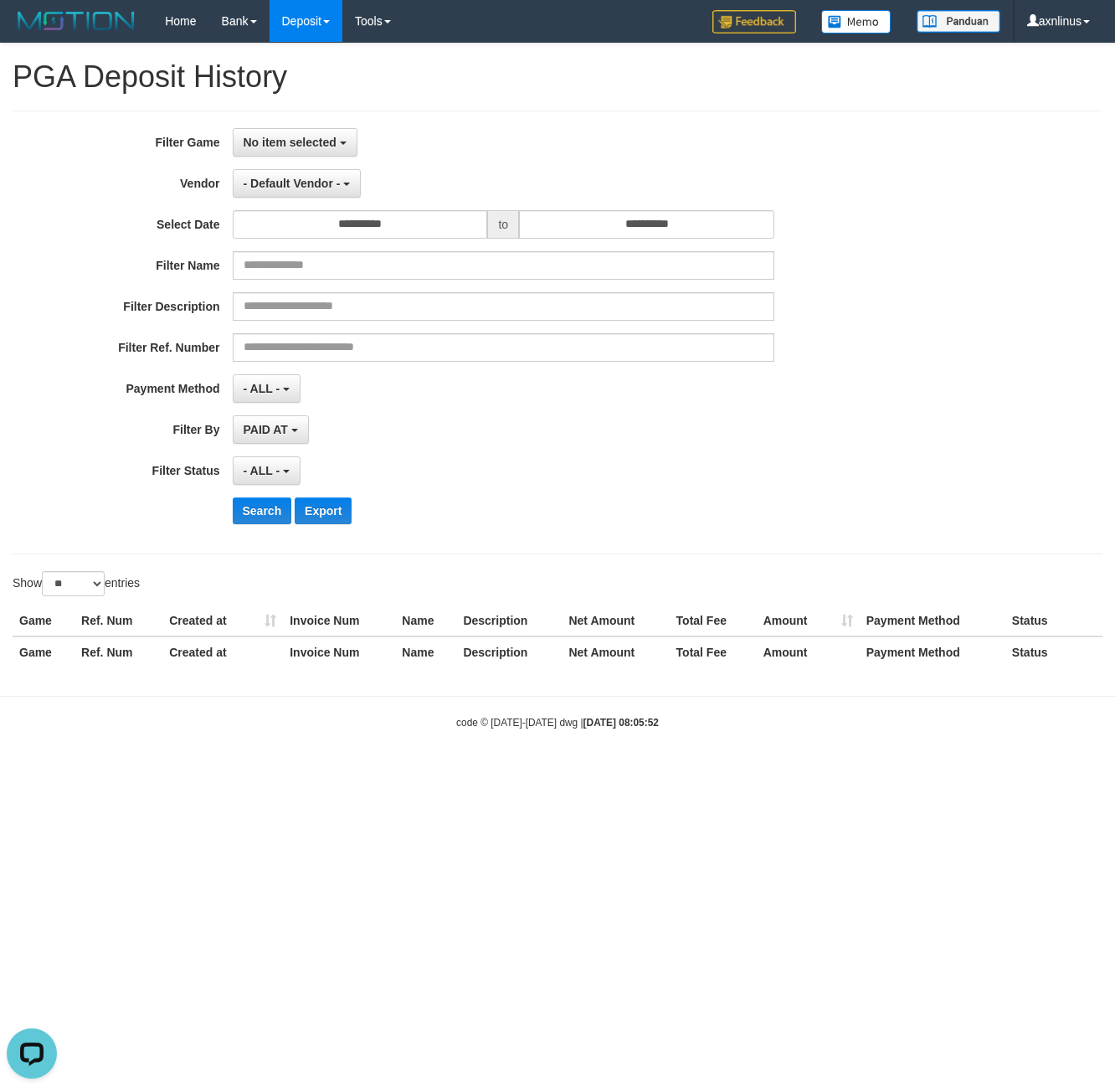 scroll, scrollTop: 0, scrollLeft: 0, axis: both 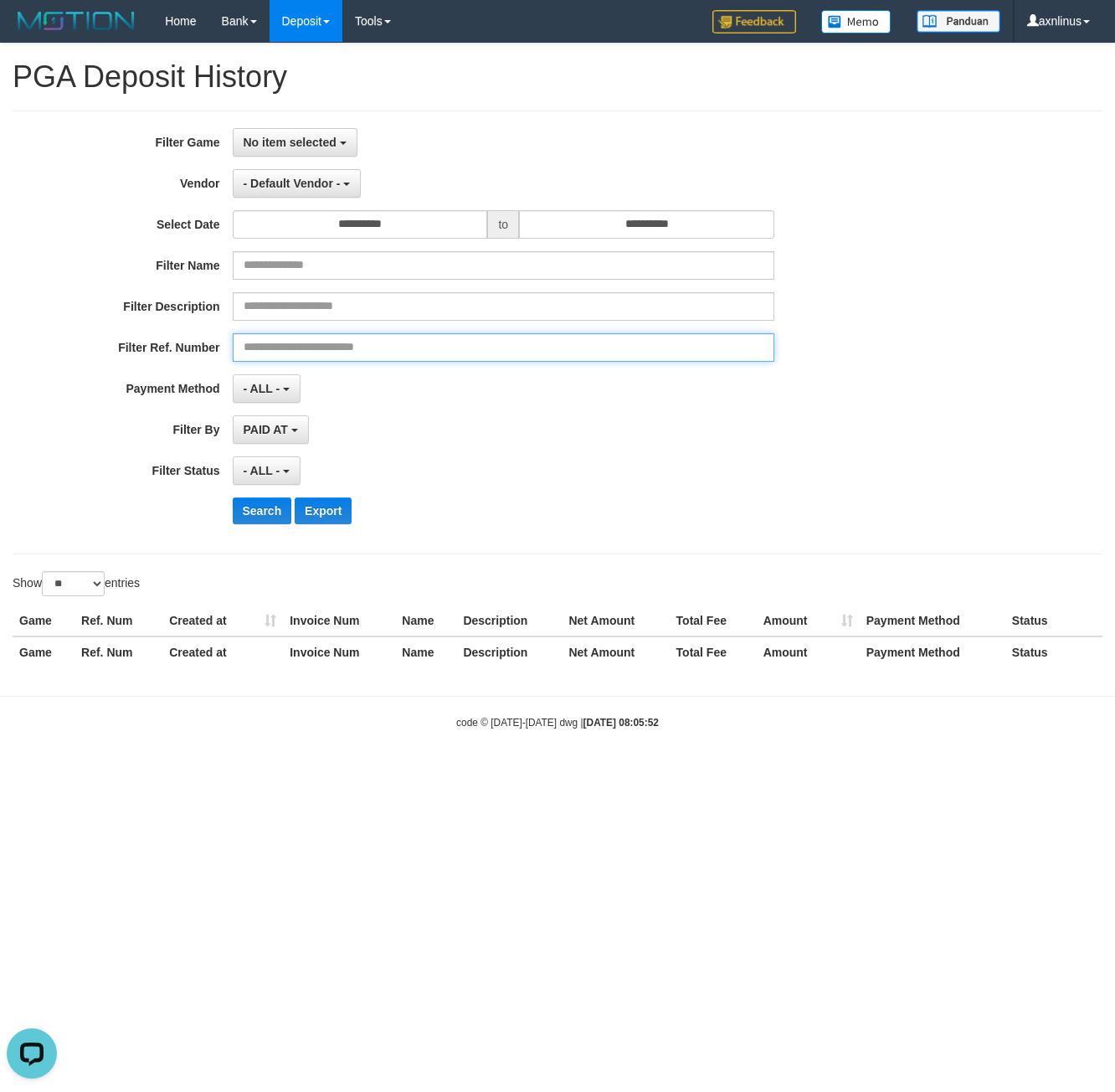 click at bounding box center (504, 348) 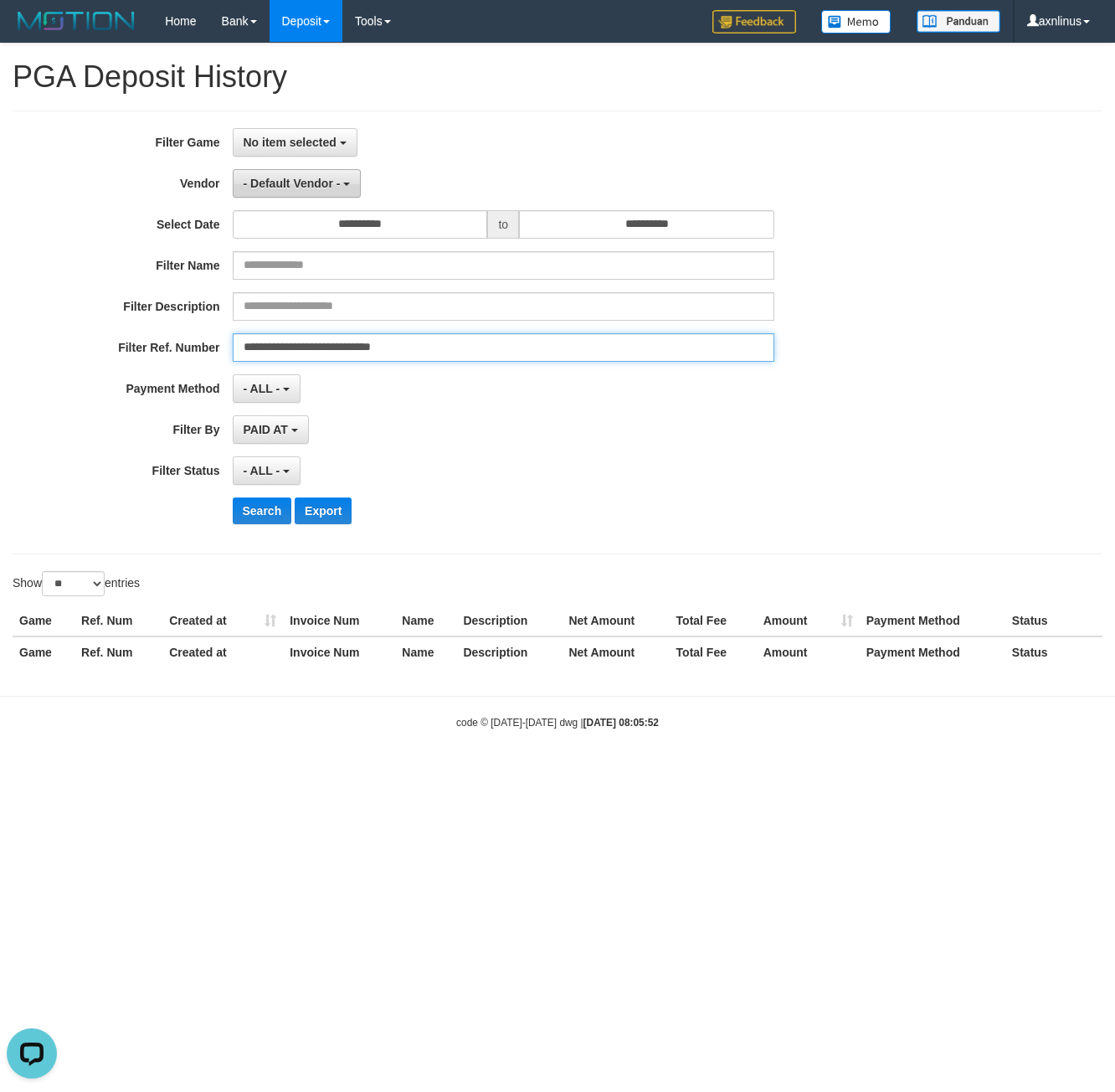 type on "**********" 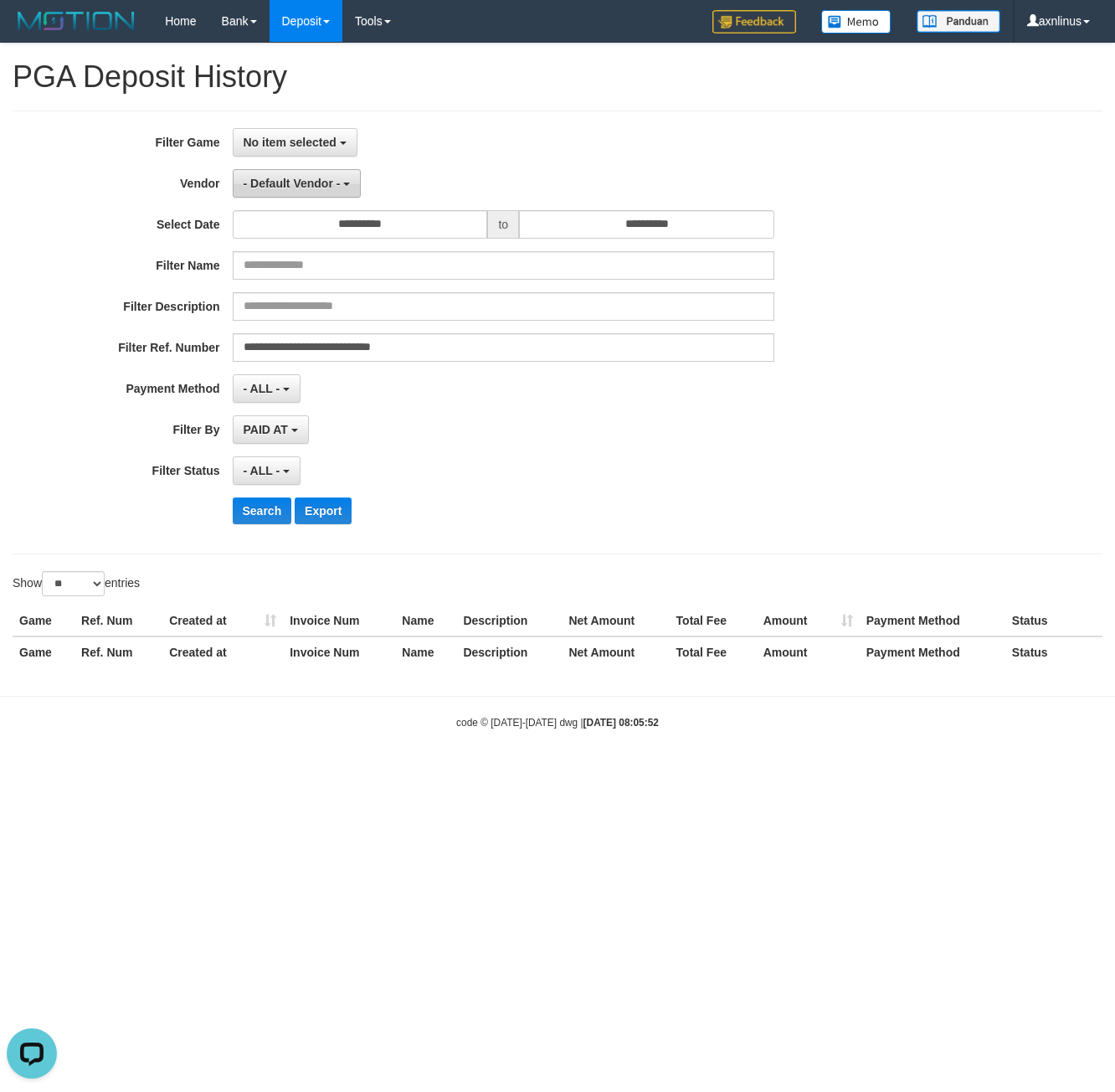 click on "- Default Vendor -" at bounding box center (297, 183) 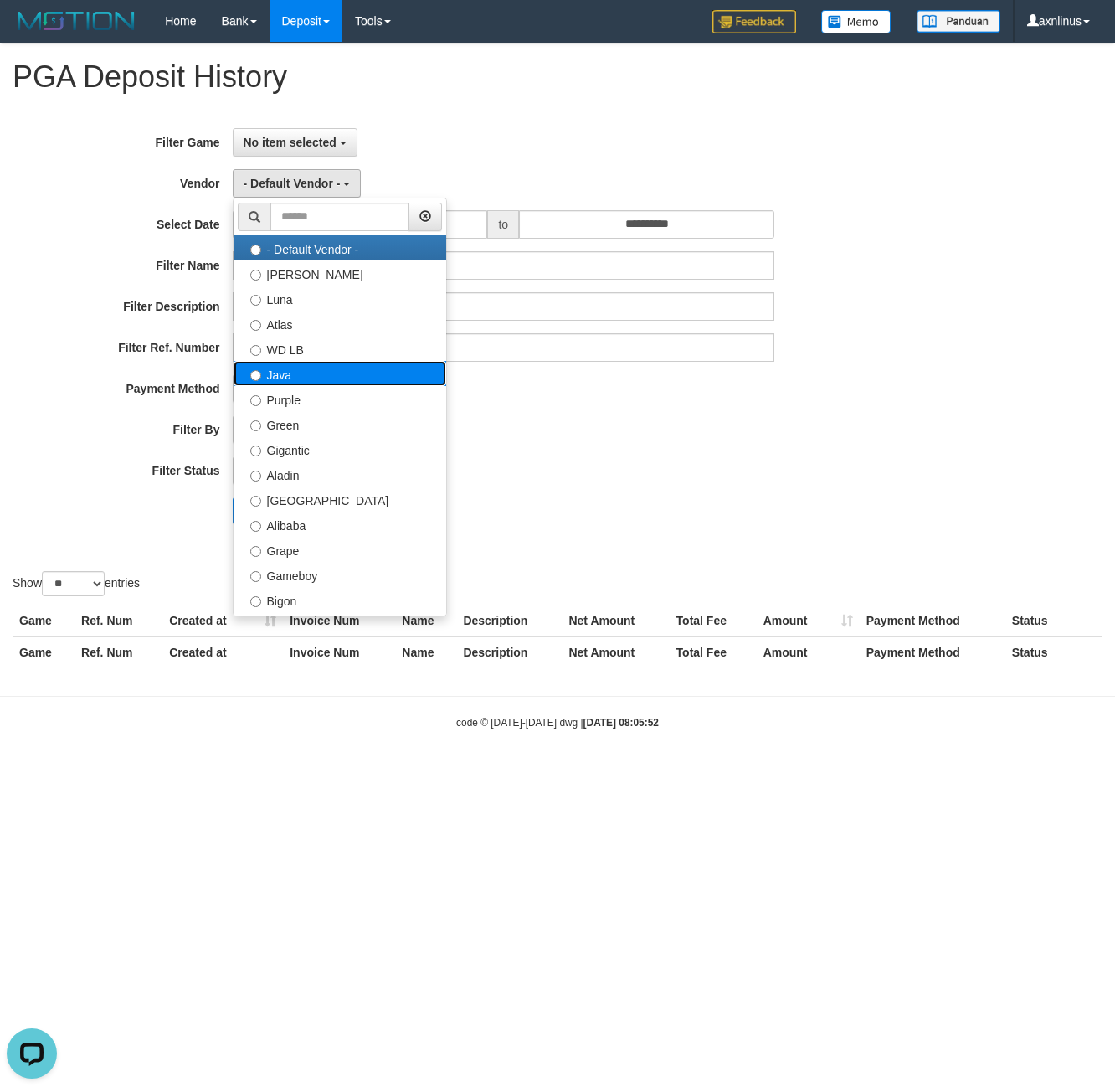 click on "Java" at bounding box center (340, 373) 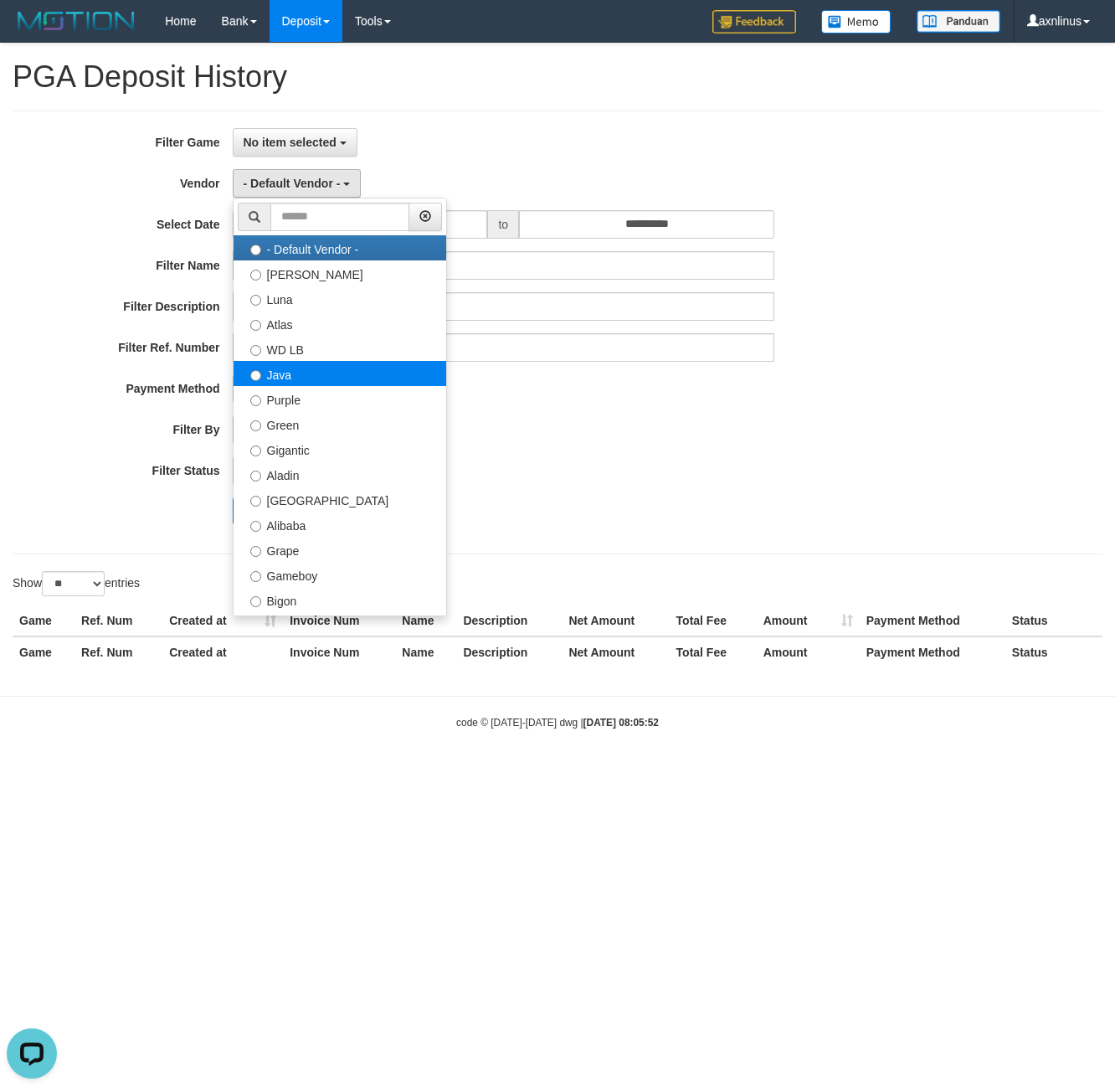 select on "**********" 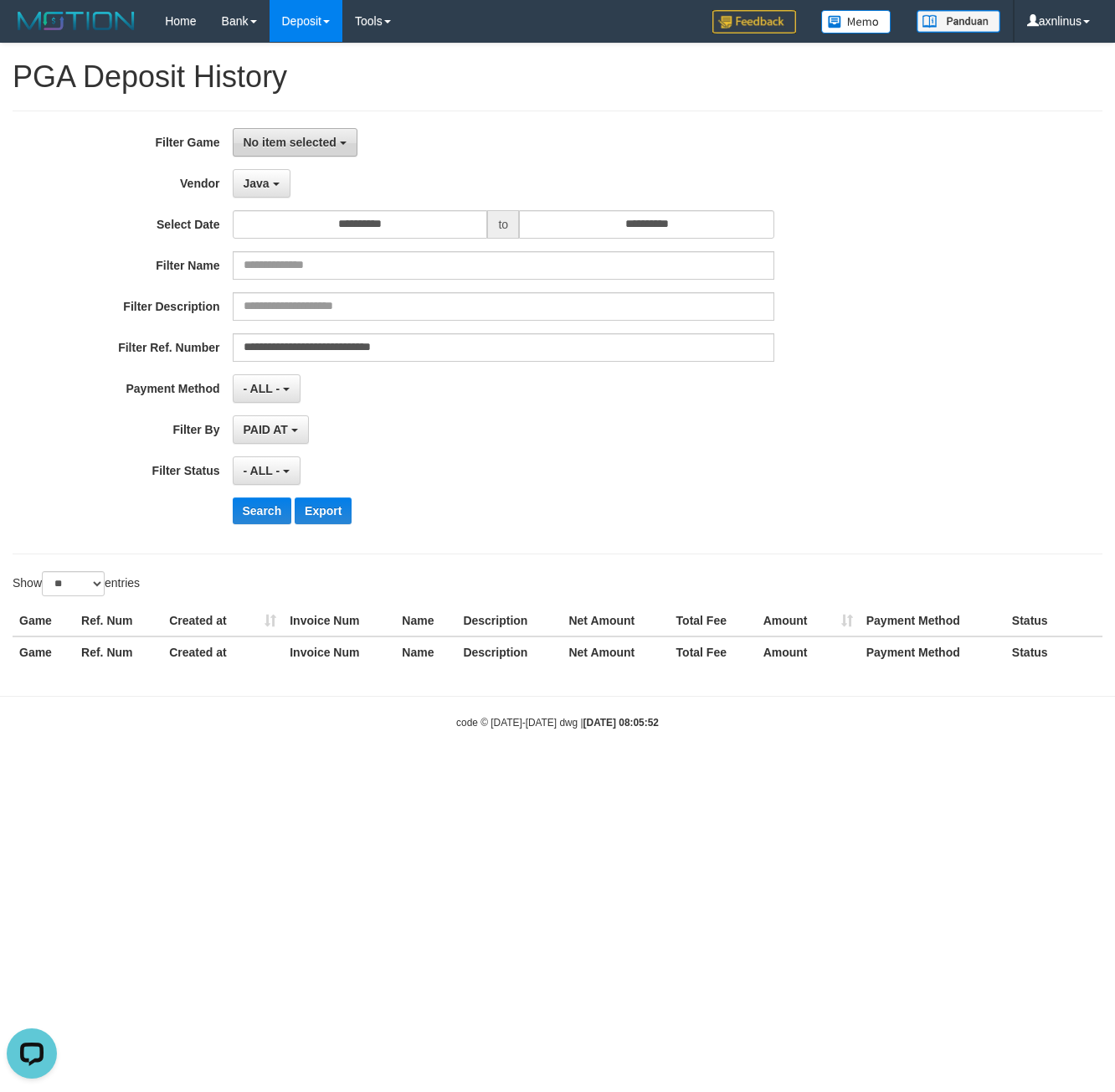 click on "No item selected" at bounding box center (290, 142) 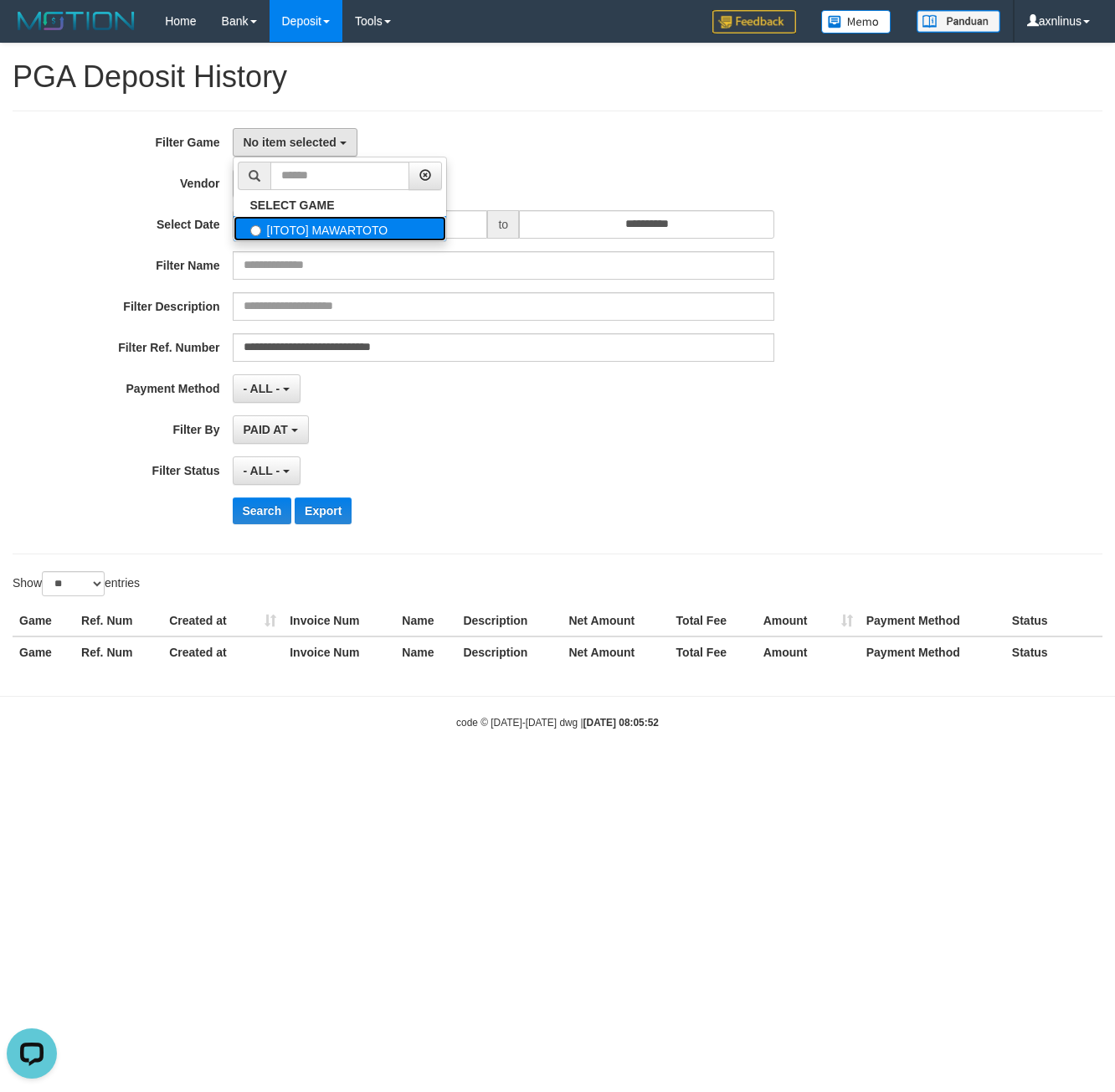 click on "[ITOTO] MAWARTOTO" at bounding box center [340, 229] 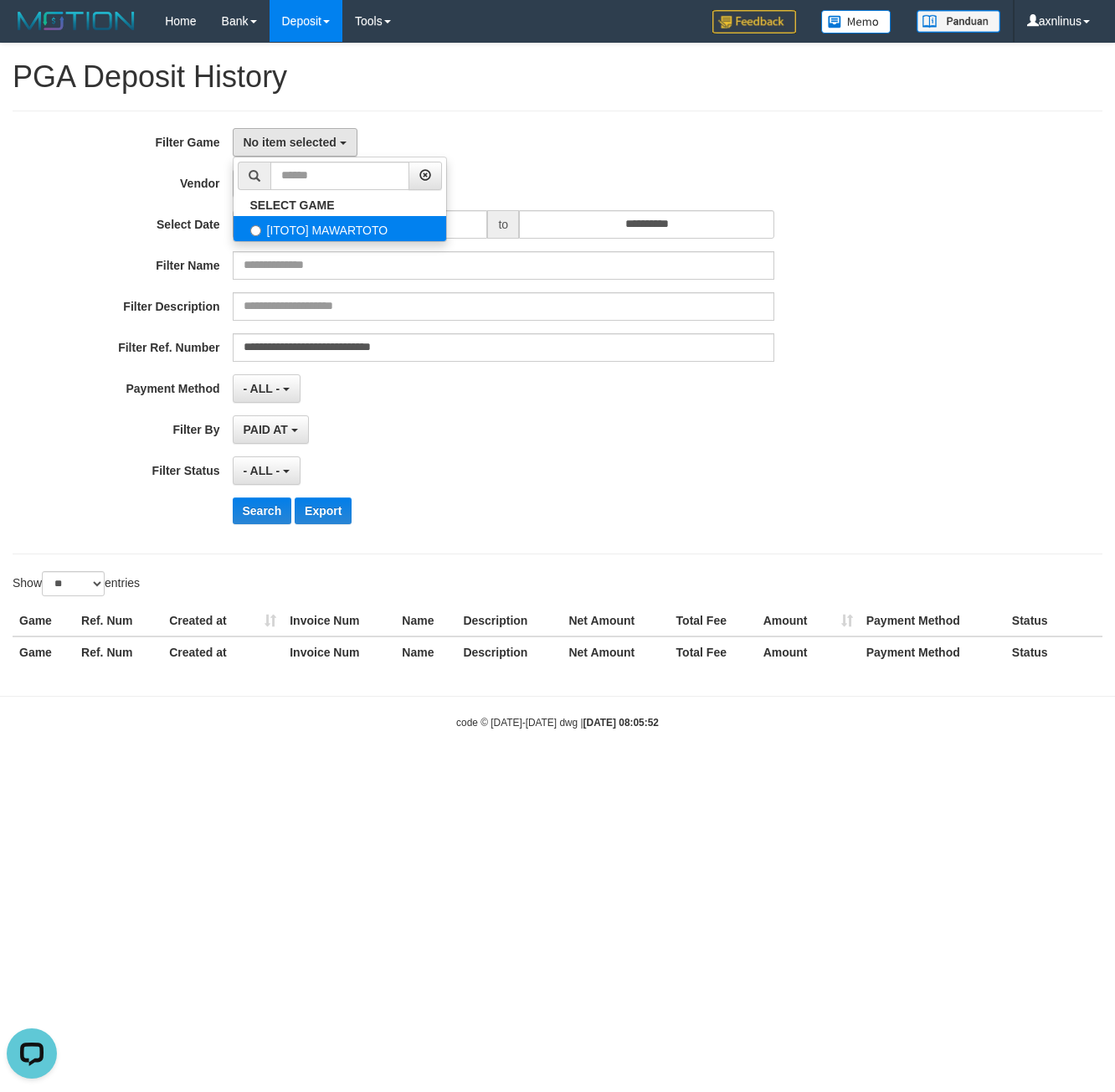 select on "***" 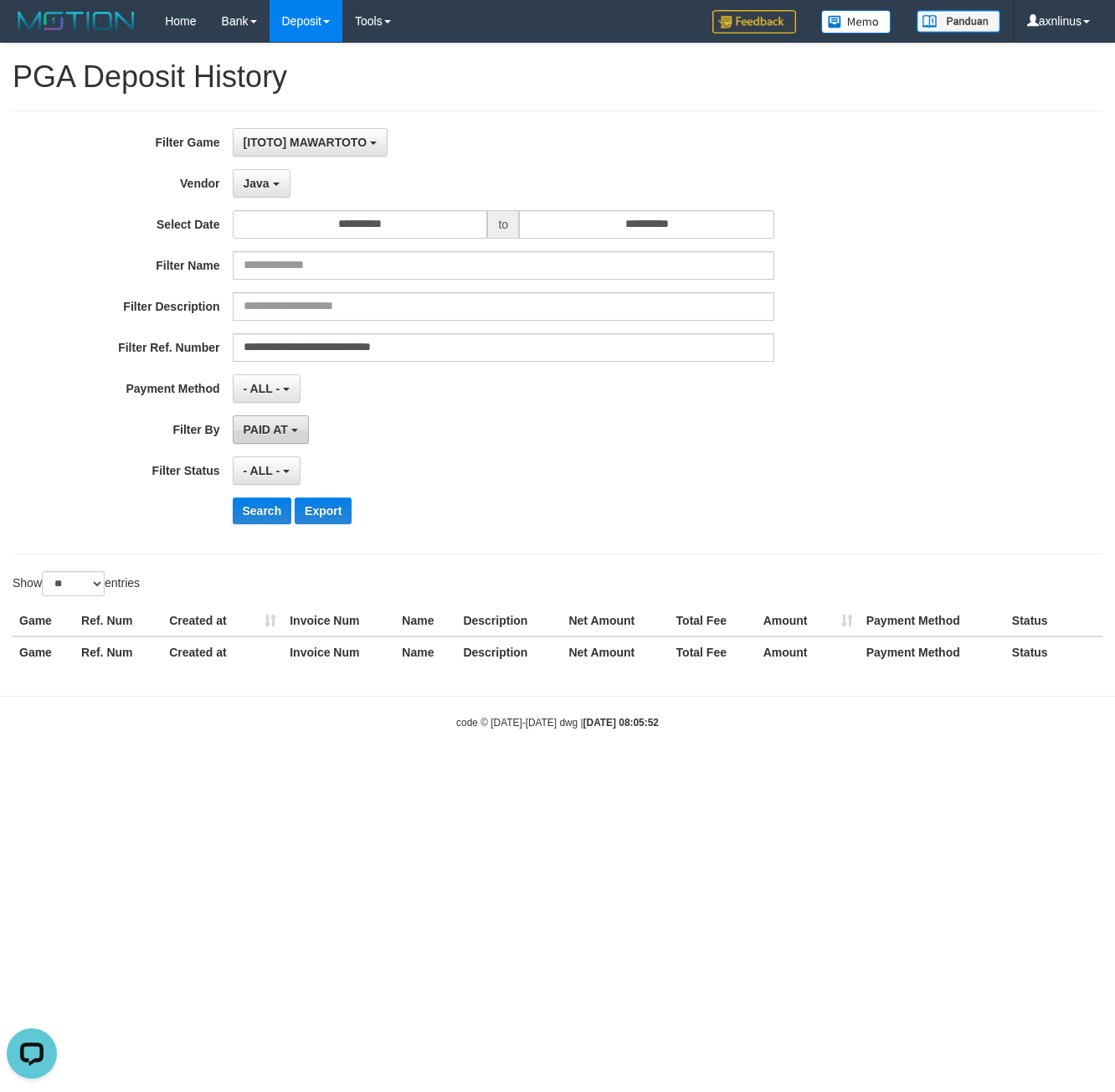 click at bounding box center (295, 430) 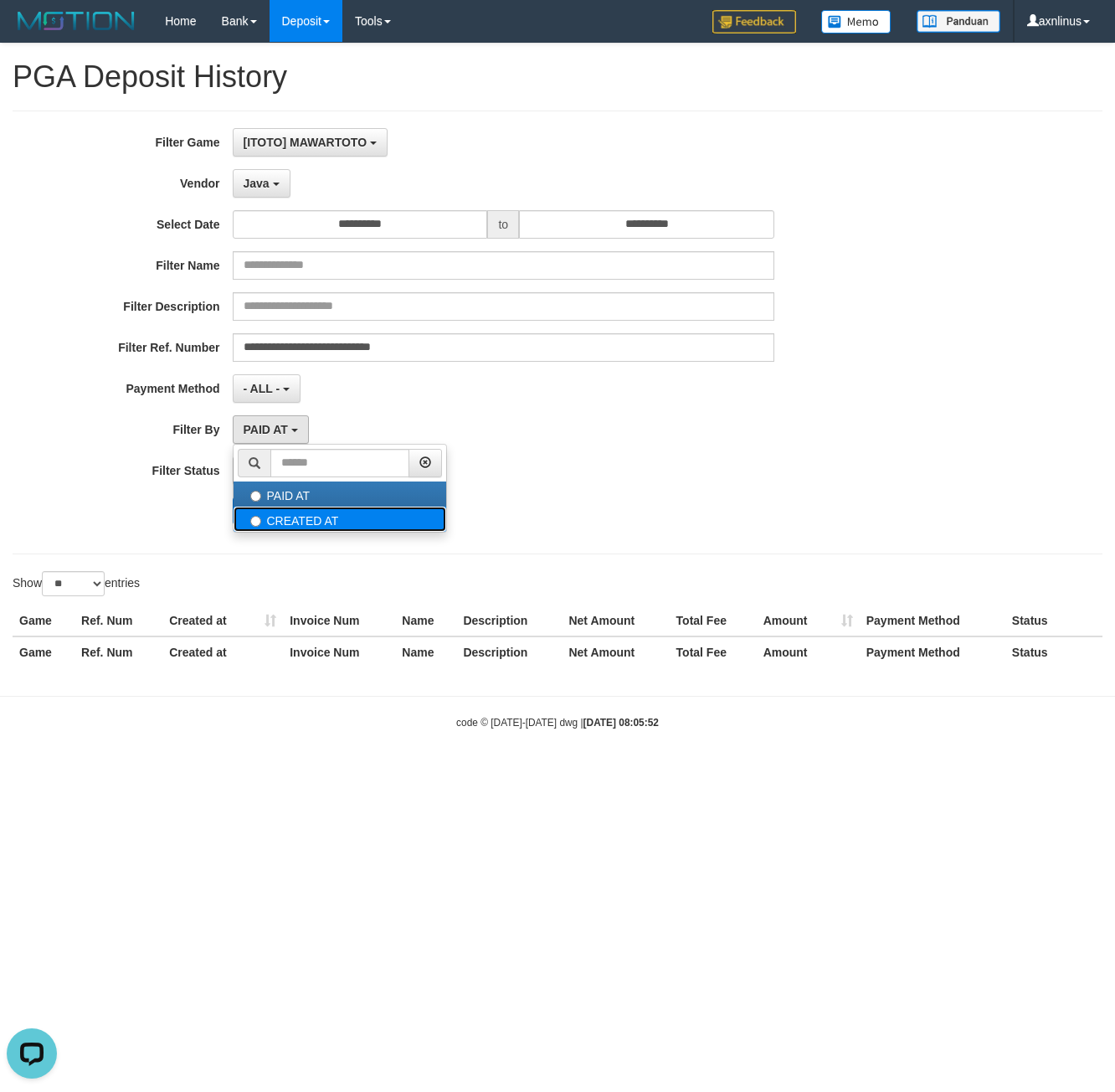 drag, startPoint x: 312, startPoint y: 520, endPoint x: 357, endPoint y: 333, distance: 192.33824 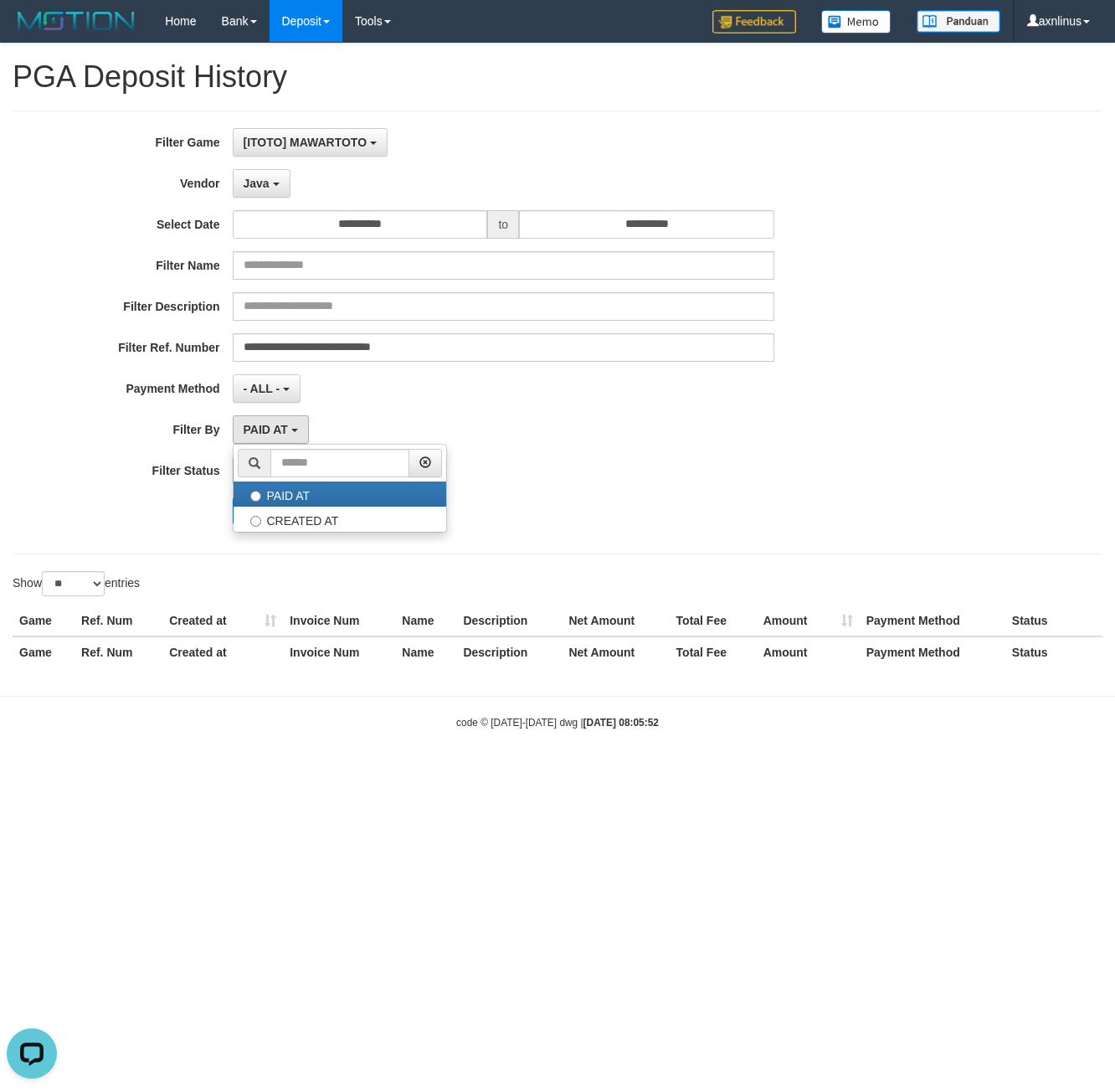 select on "*" 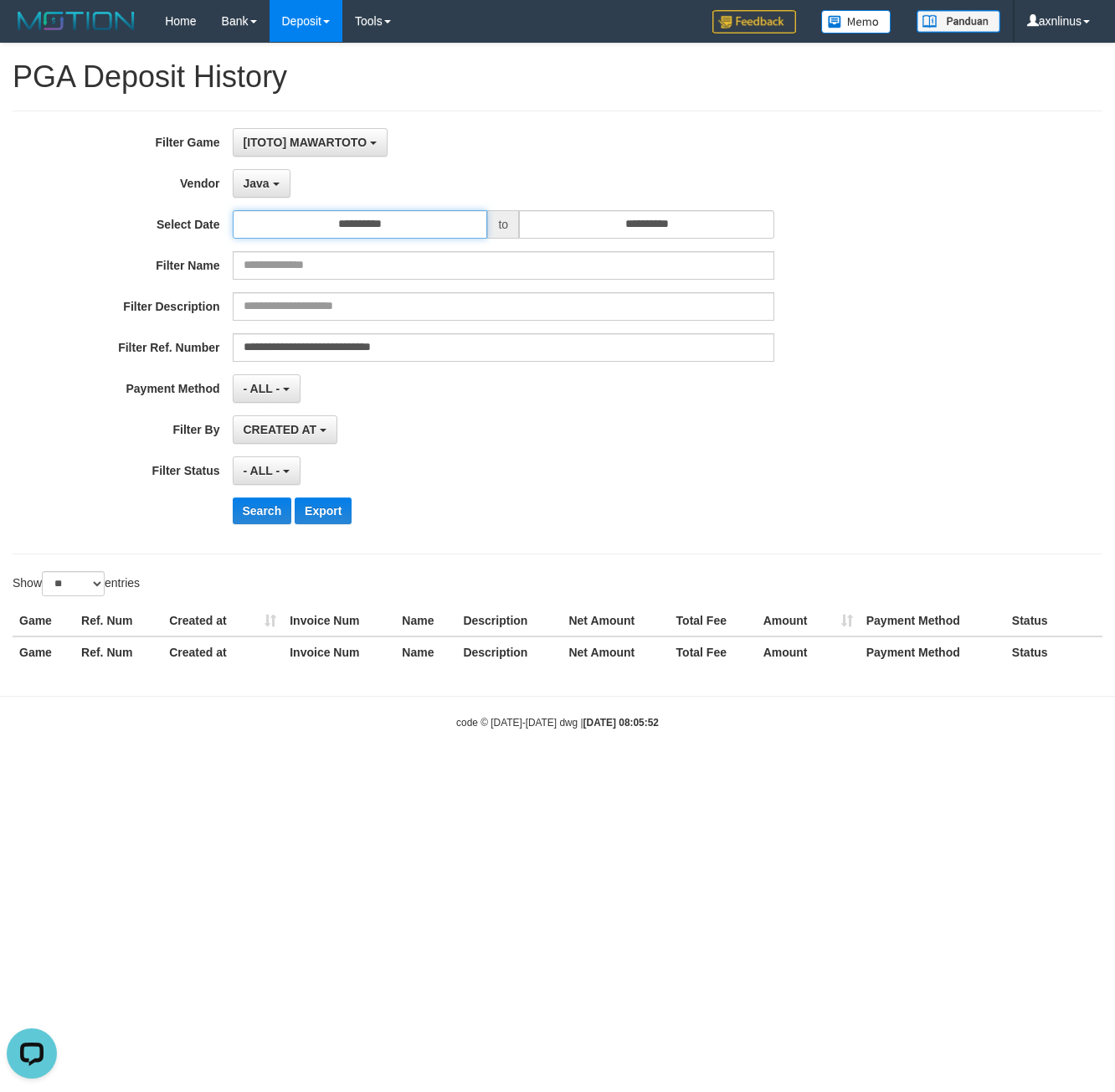 click on "**********" at bounding box center [360, 224] 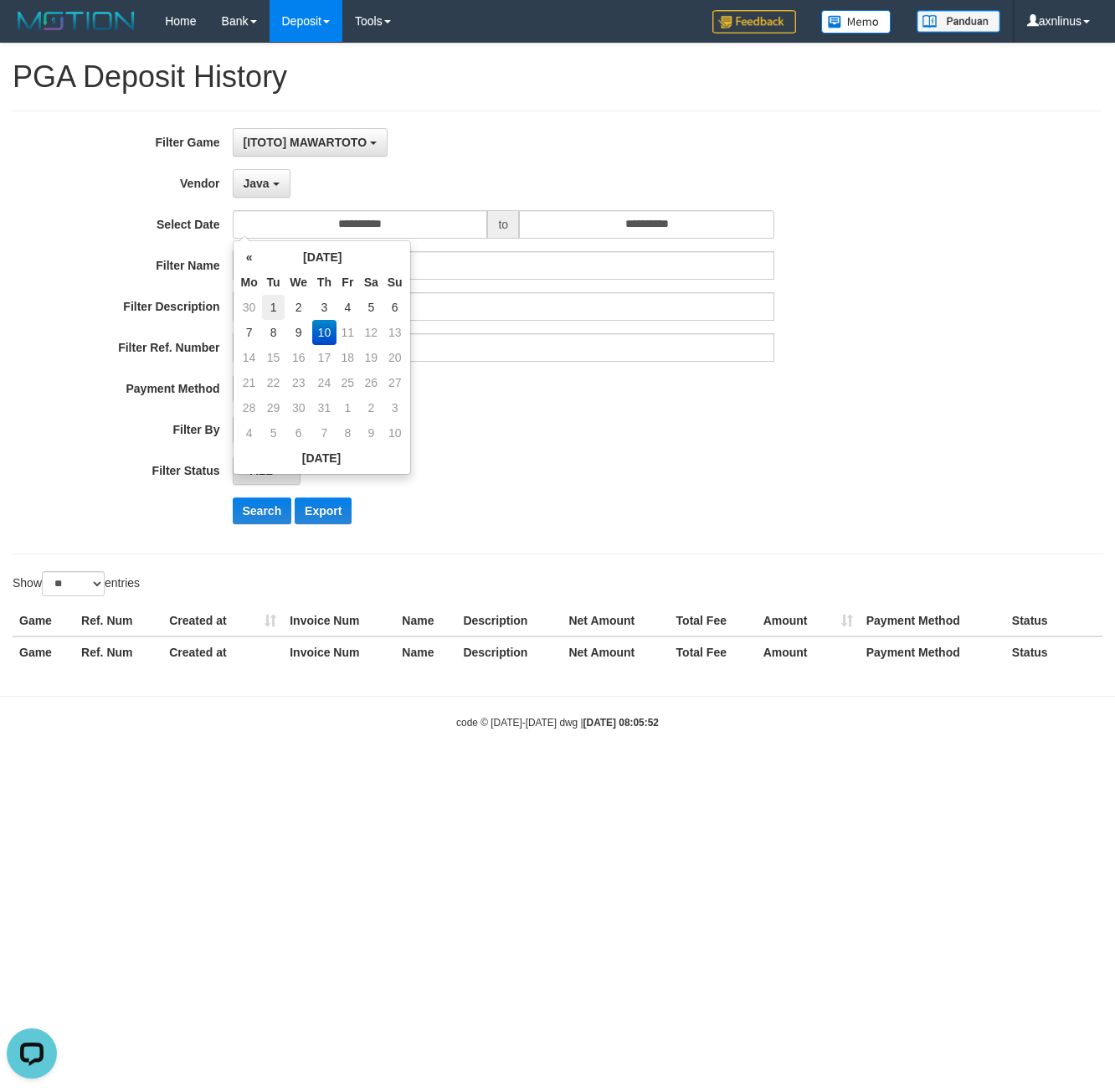 click on "1" at bounding box center (274, 307) 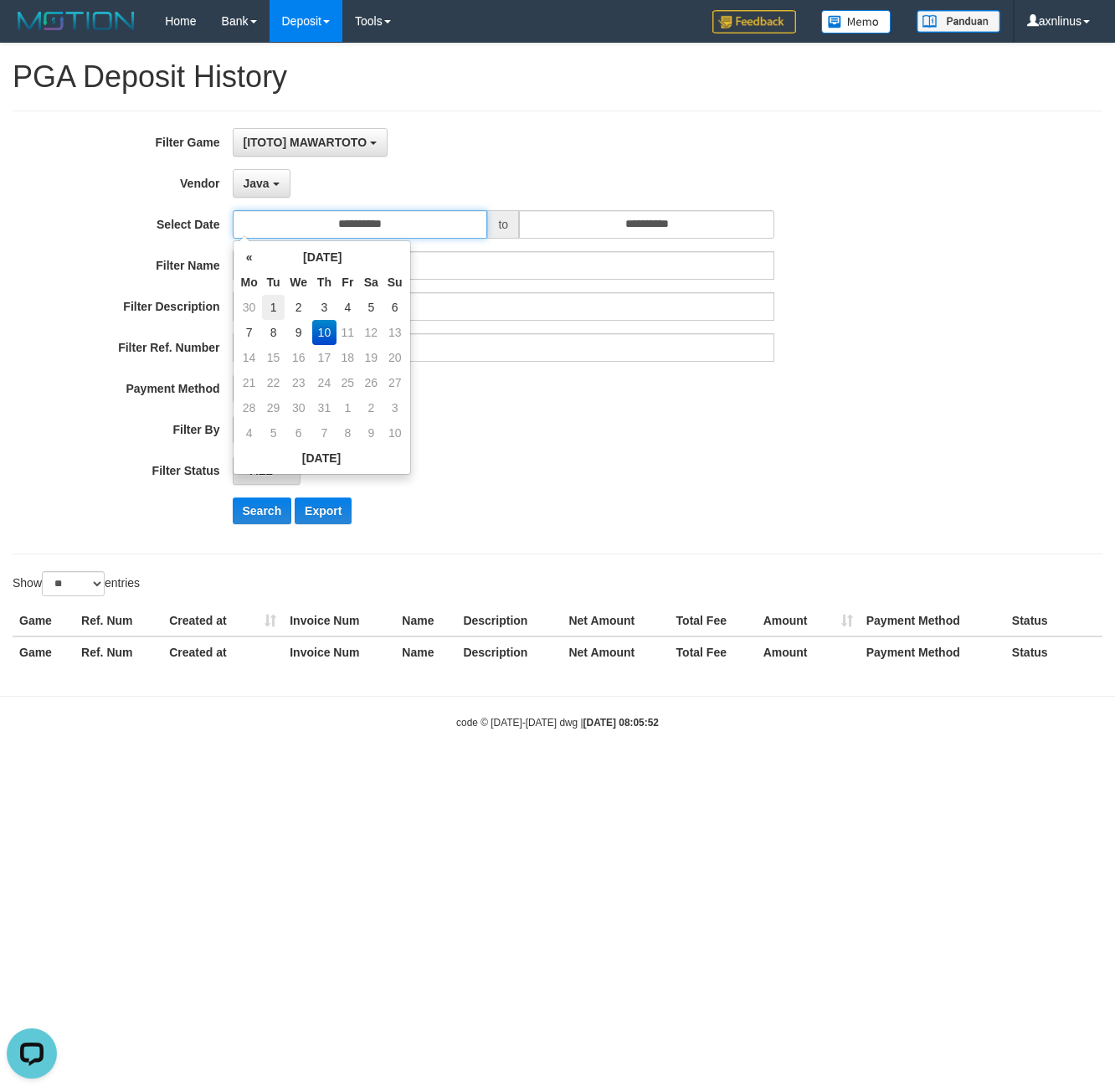 type on "**********" 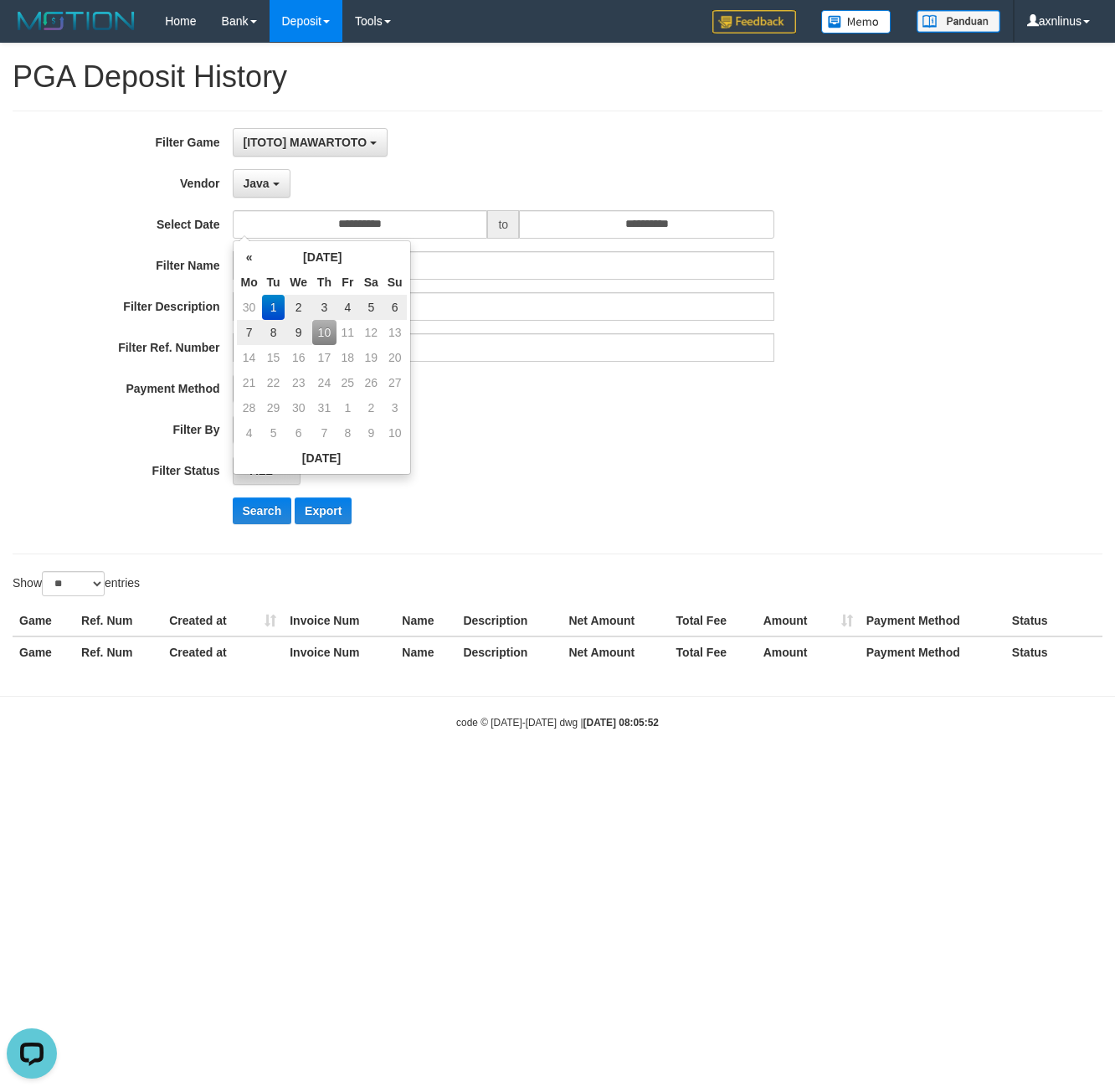 click on "- ALL -    SELECT ALL  - ALL -  SELECT STATUS
PENDING/UNPAID
PAID
CANCELED
EXPIRED" at bounding box center (504, 471) 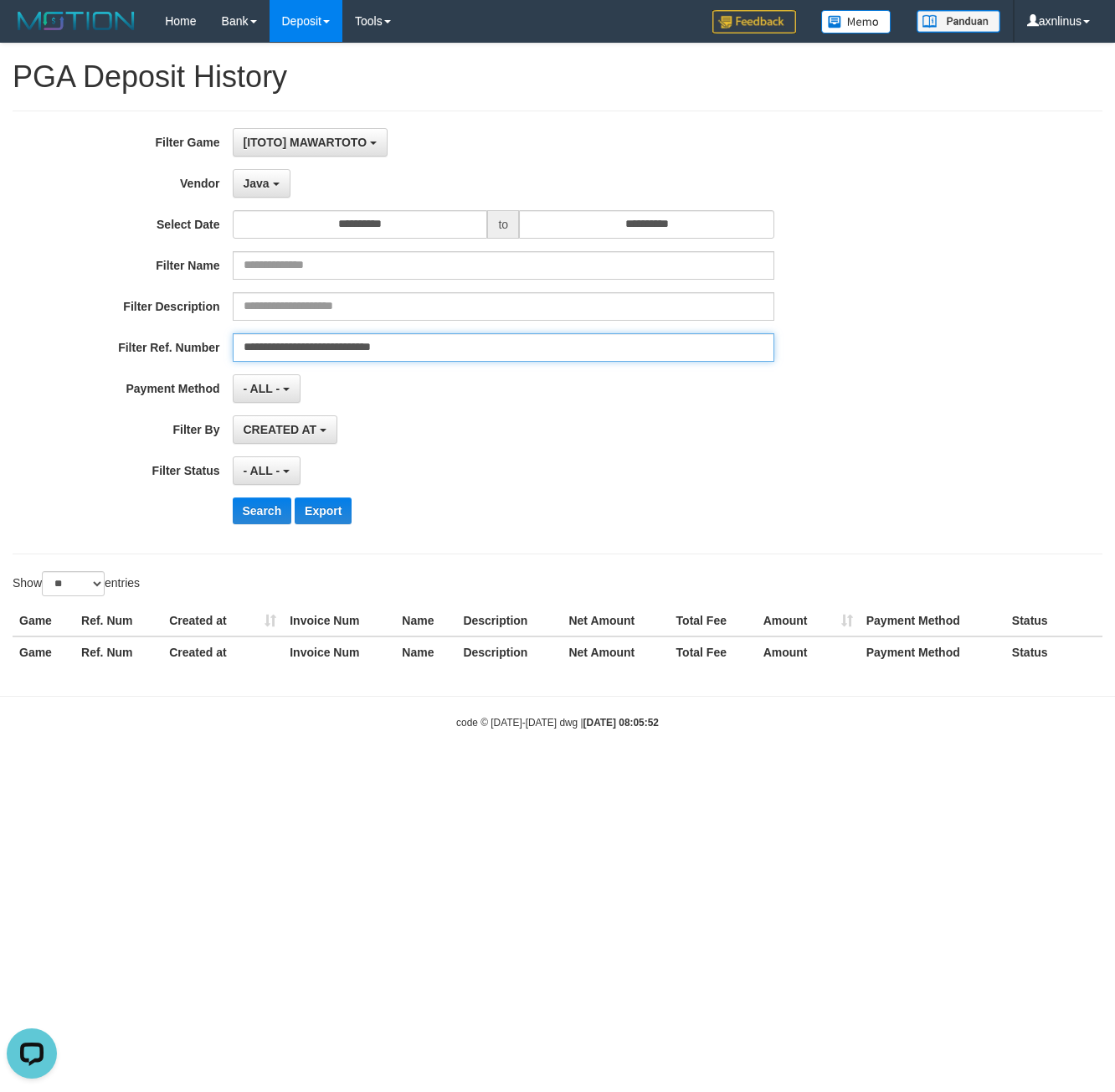 click on "**********" at bounding box center (504, 348) 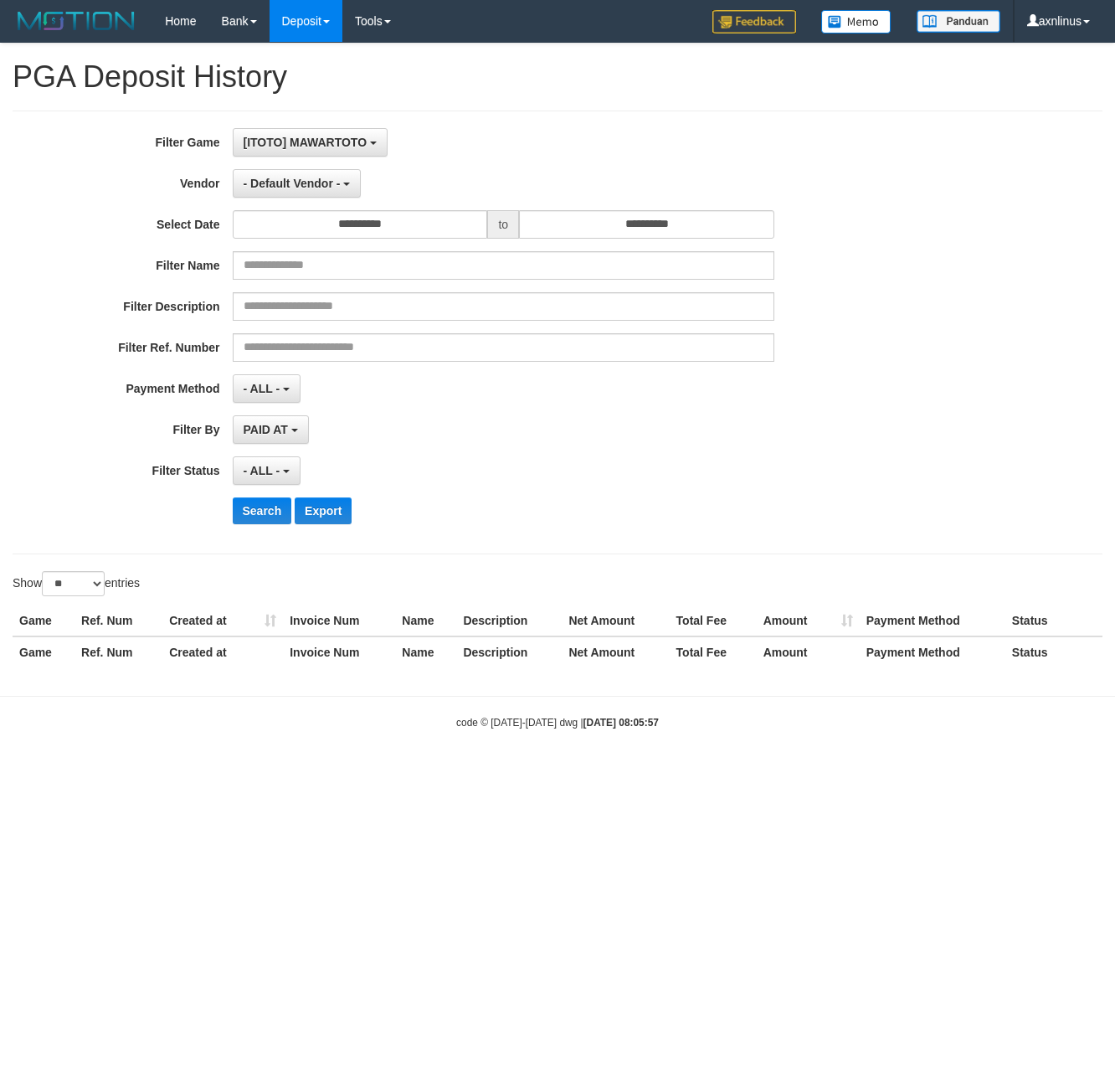 select on "**" 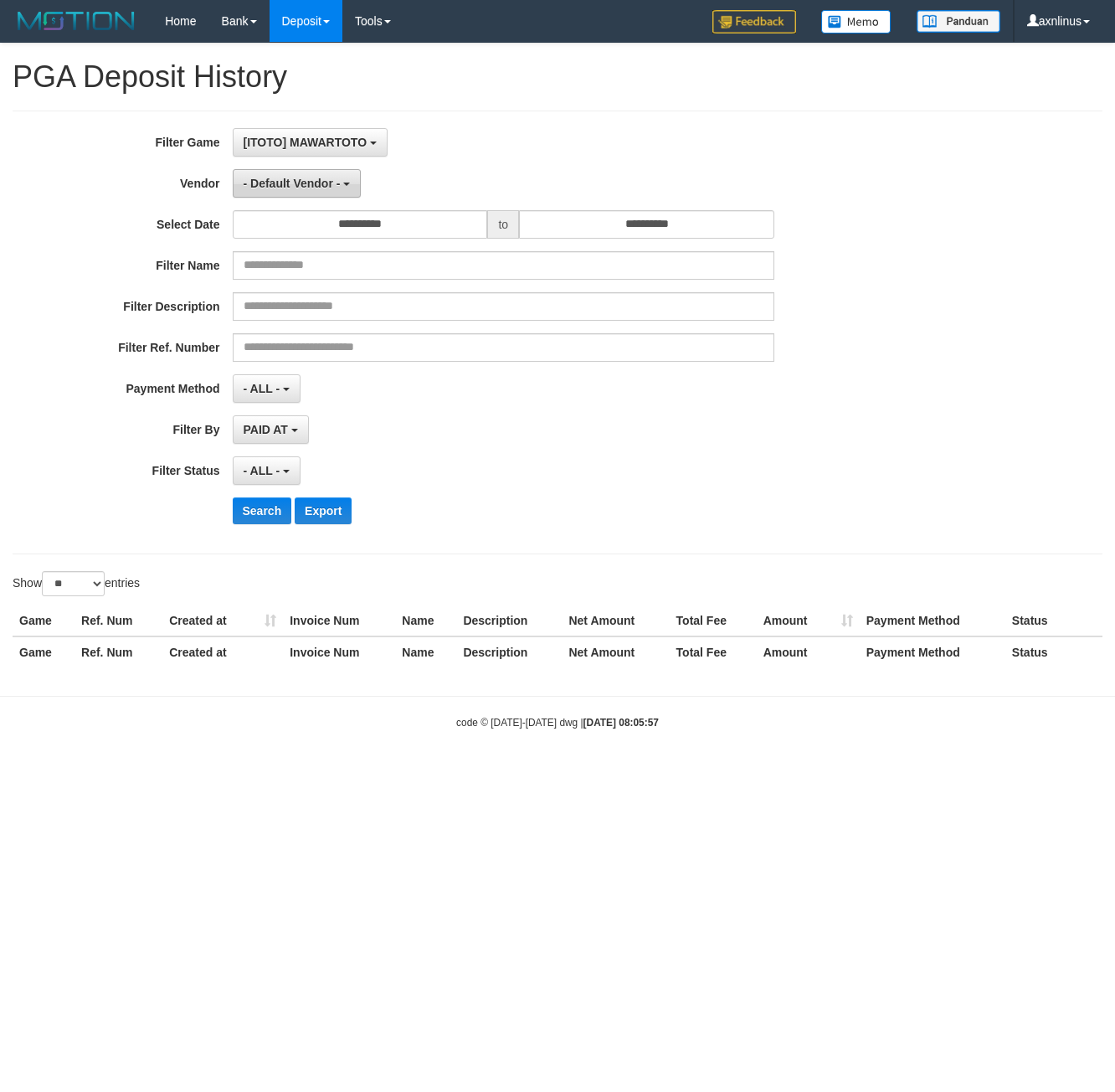 scroll, scrollTop: 0, scrollLeft: 0, axis: both 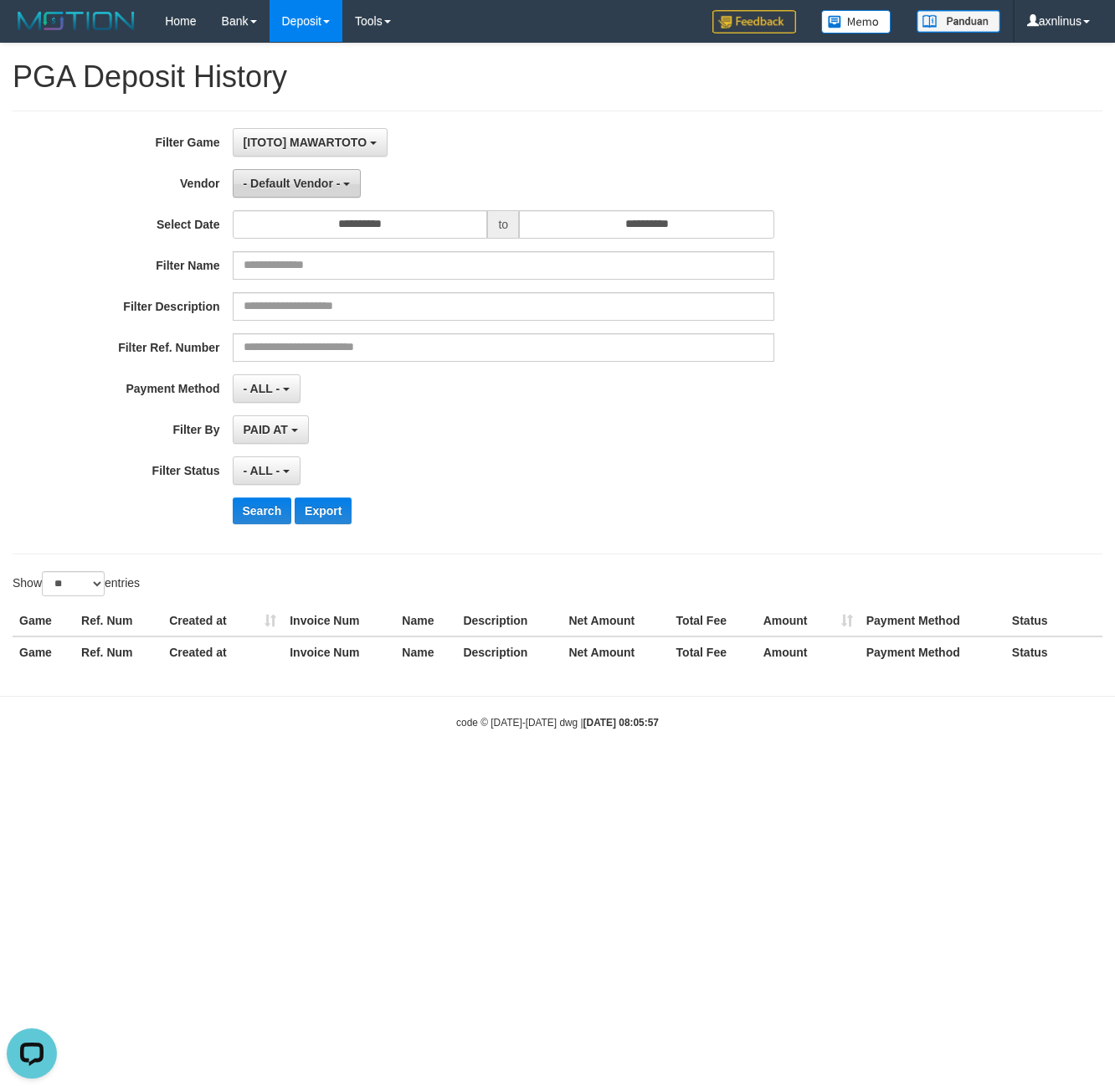 click on "- Default Vendor -" at bounding box center [292, 183] 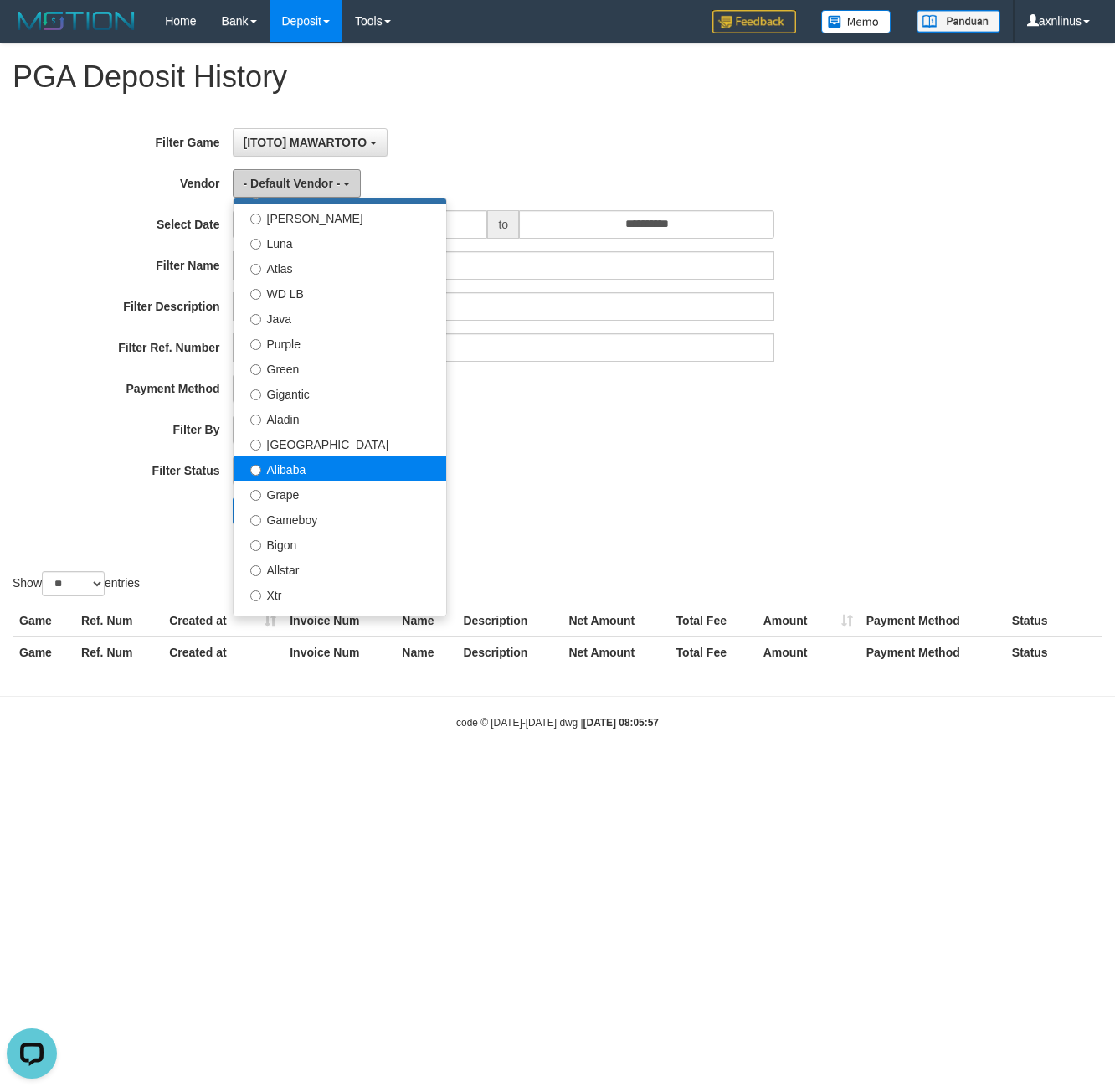 scroll, scrollTop: 111, scrollLeft: 0, axis: vertical 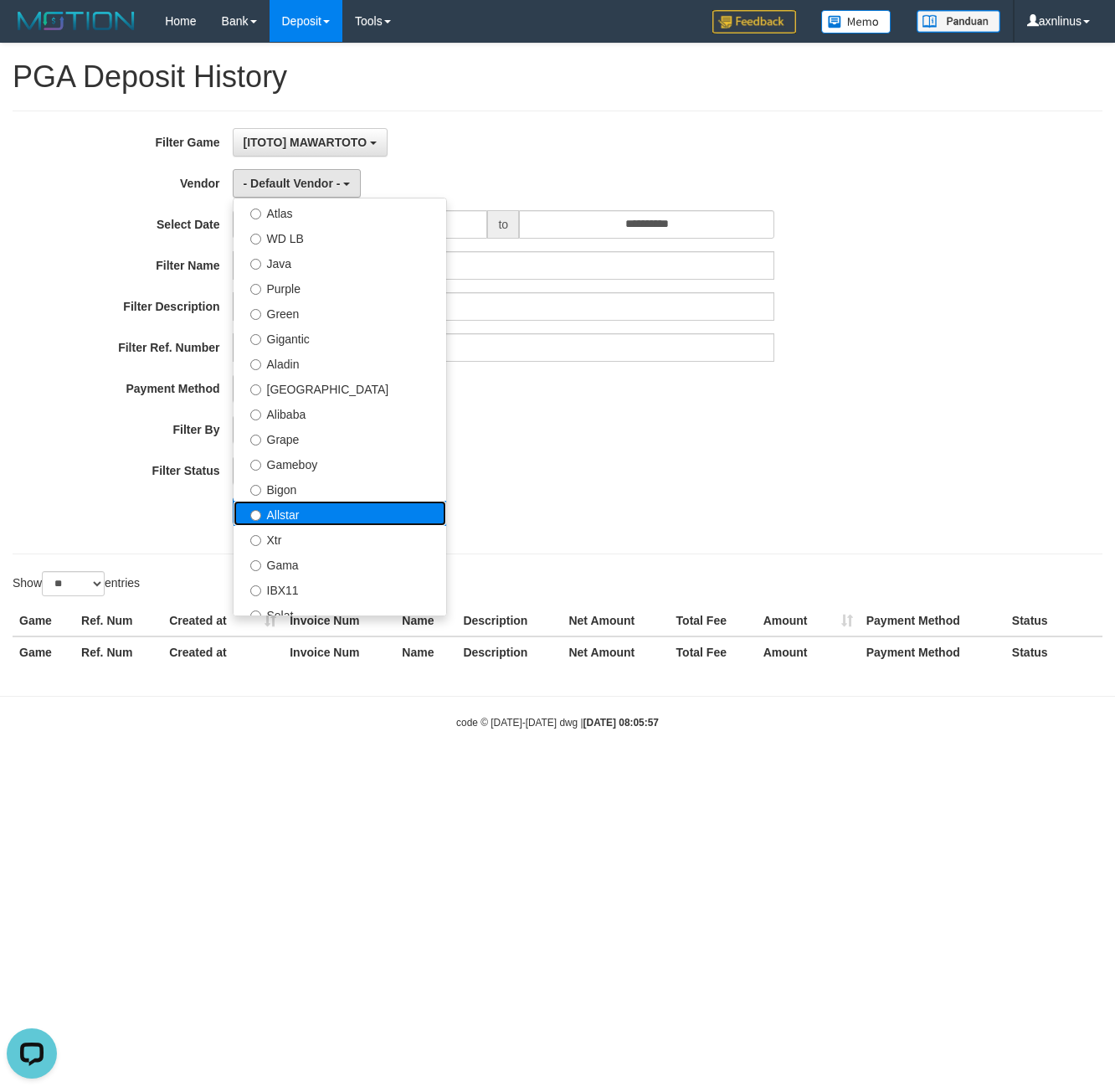 click on "Allstar" at bounding box center (340, 513) 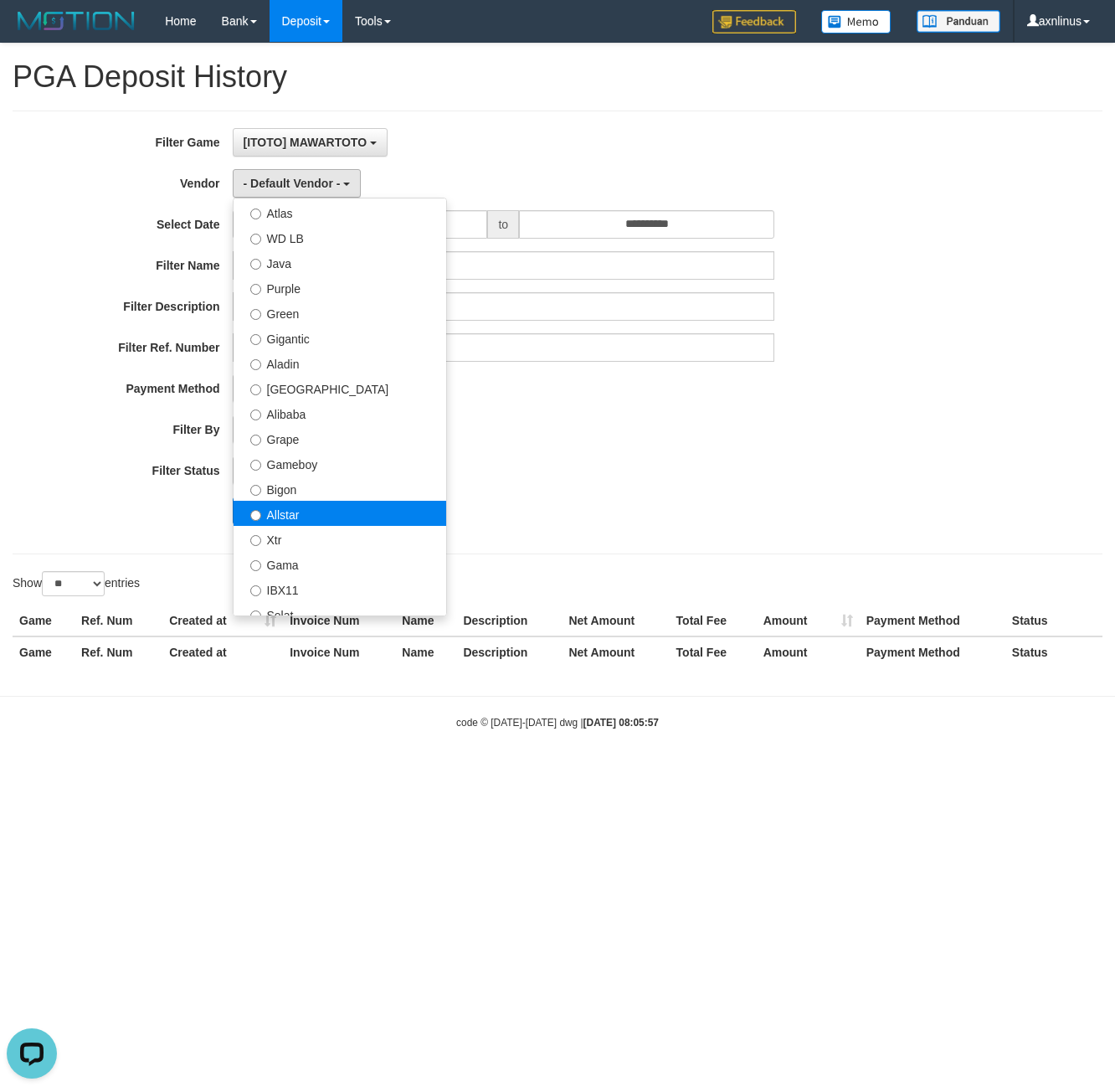 select on "**********" 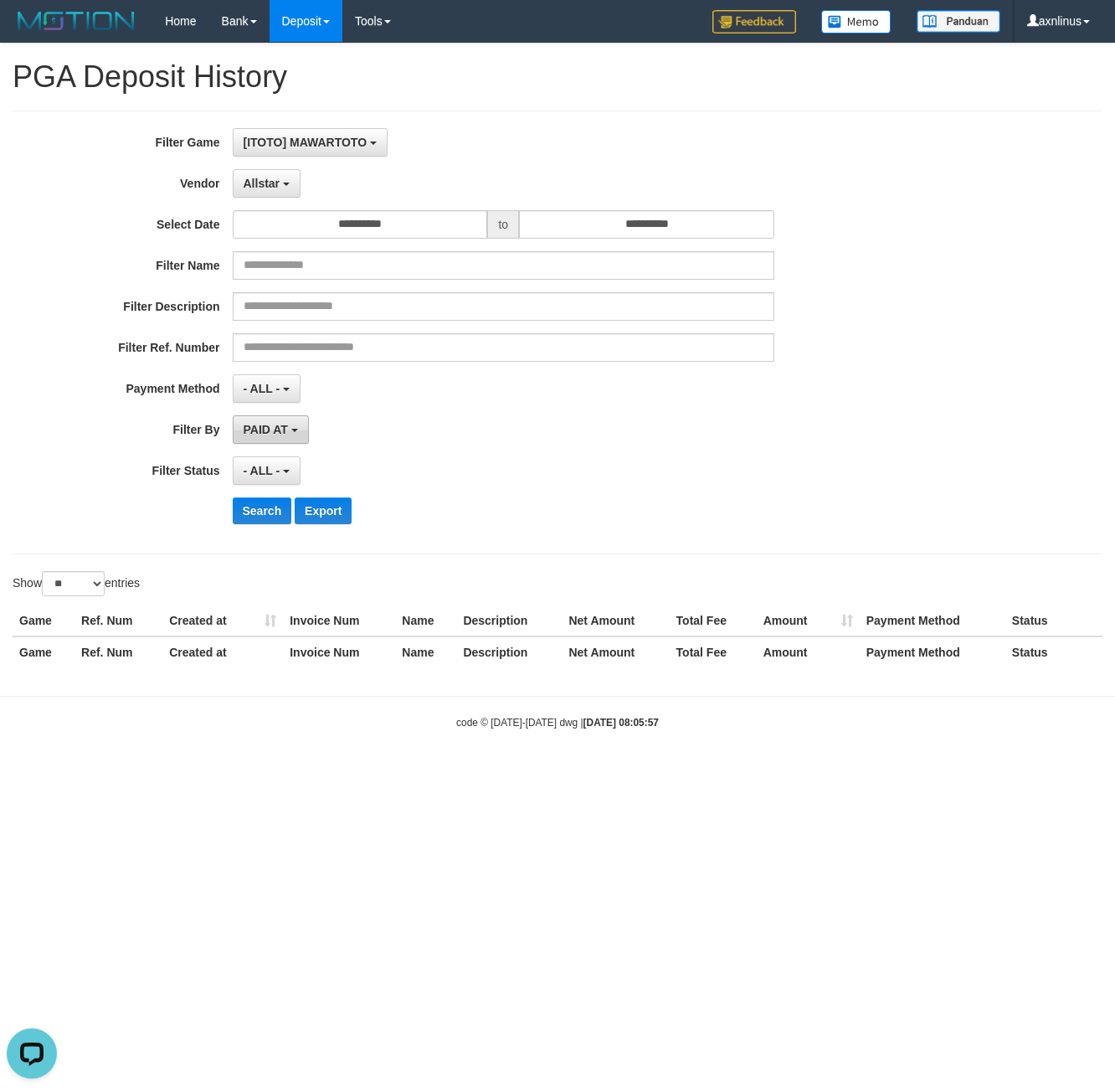 drag, startPoint x: 283, startPoint y: 427, endPoint x: 320, endPoint y: 466, distance: 53.75872 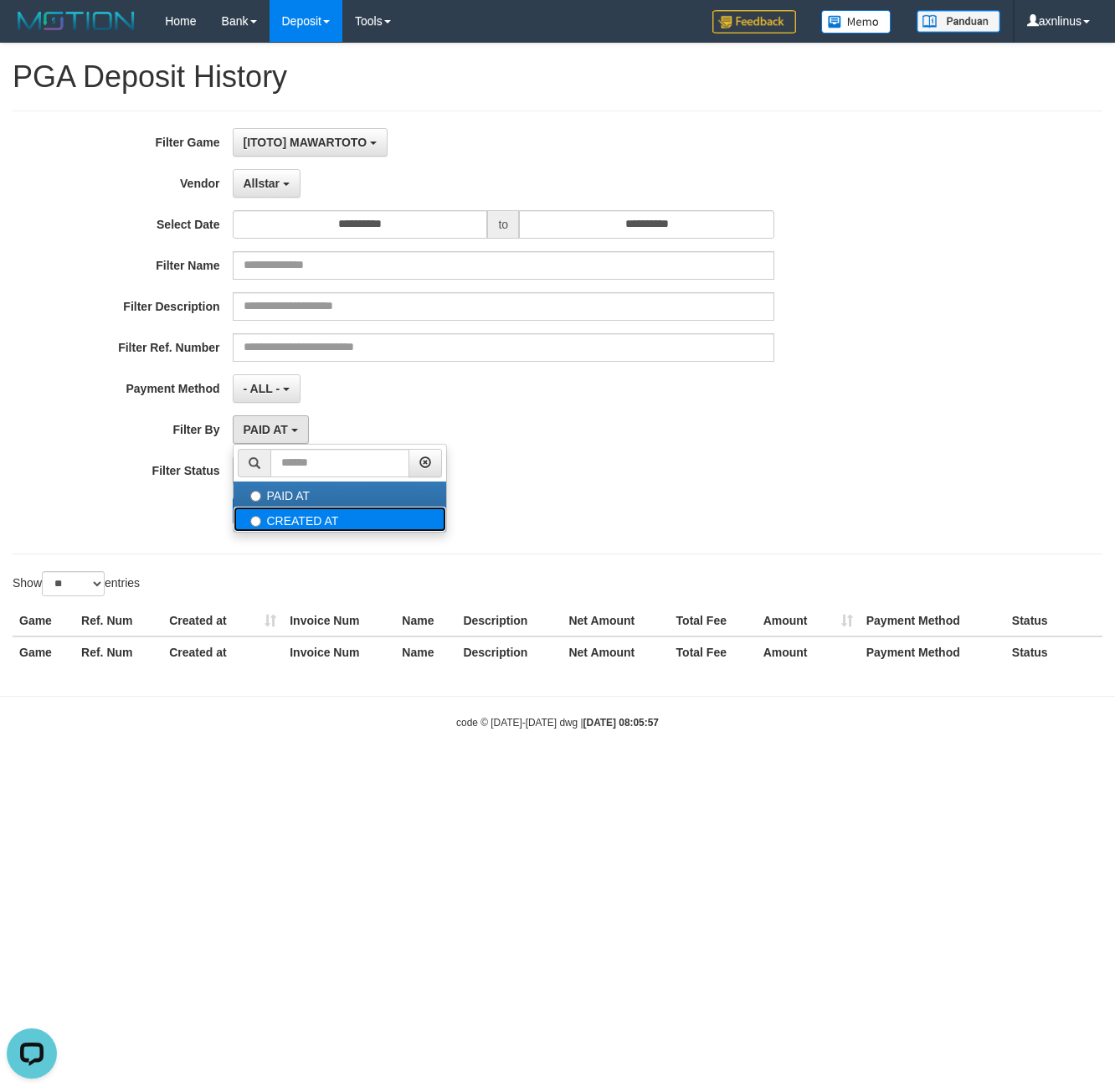 click on "CREATED AT" at bounding box center [340, 519] 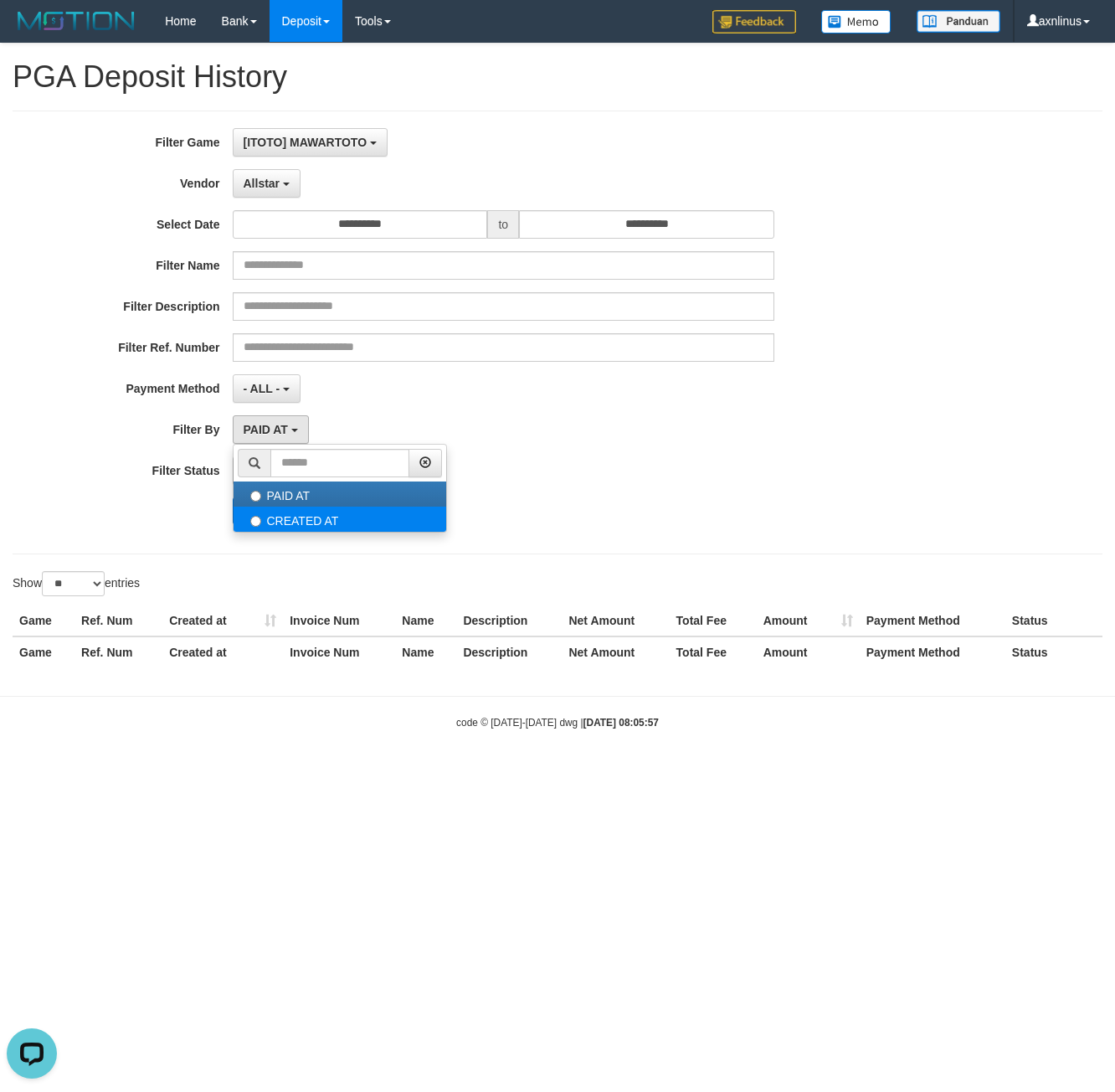 select on "*" 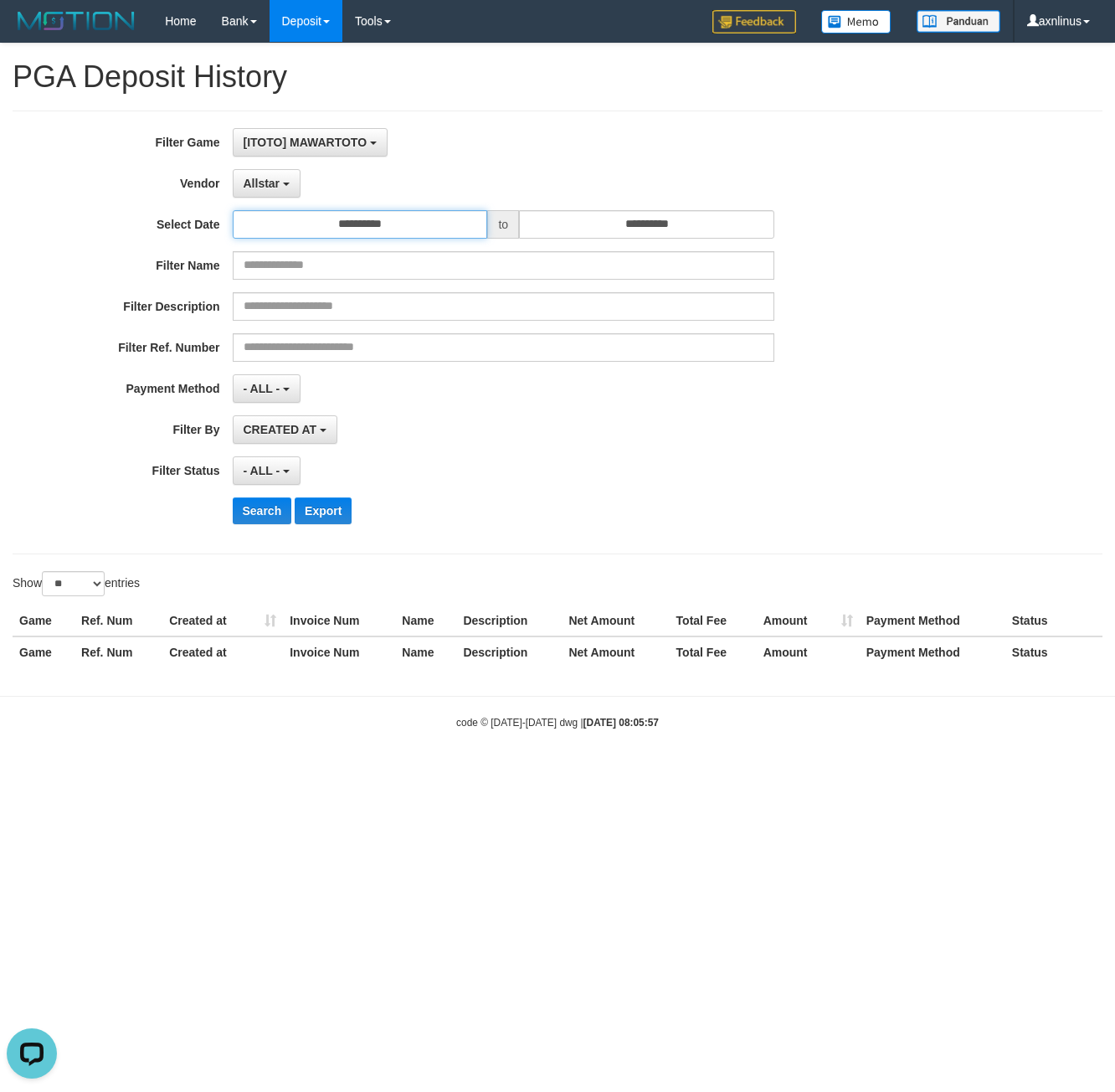 click on "**********" at bounding box center [360, 224] 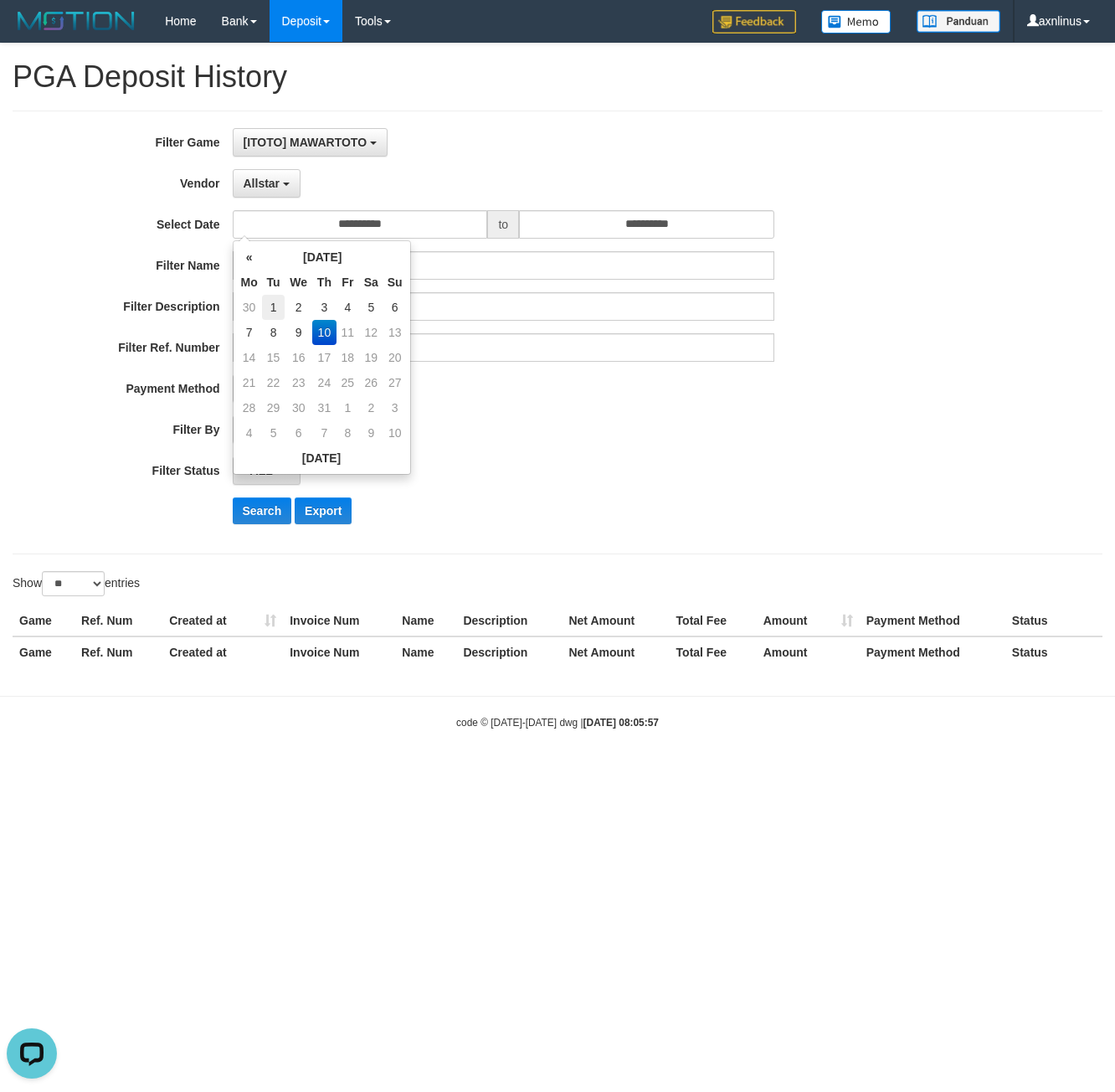 drag, startPoint x: 272, startPoint y: 306, endPoint x: 593, endPoint y: 439, distance: 347.46223 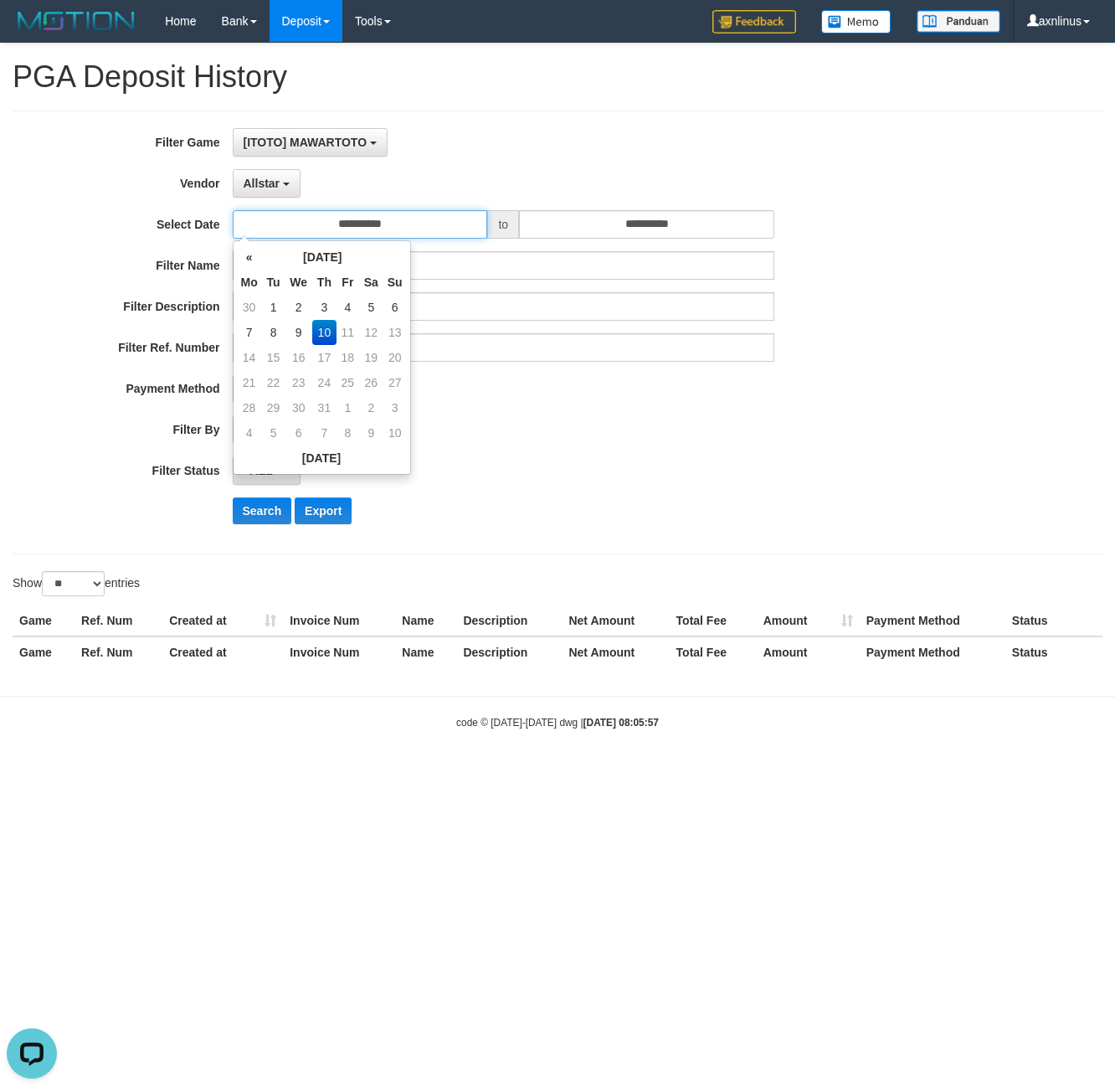 type on "**********" 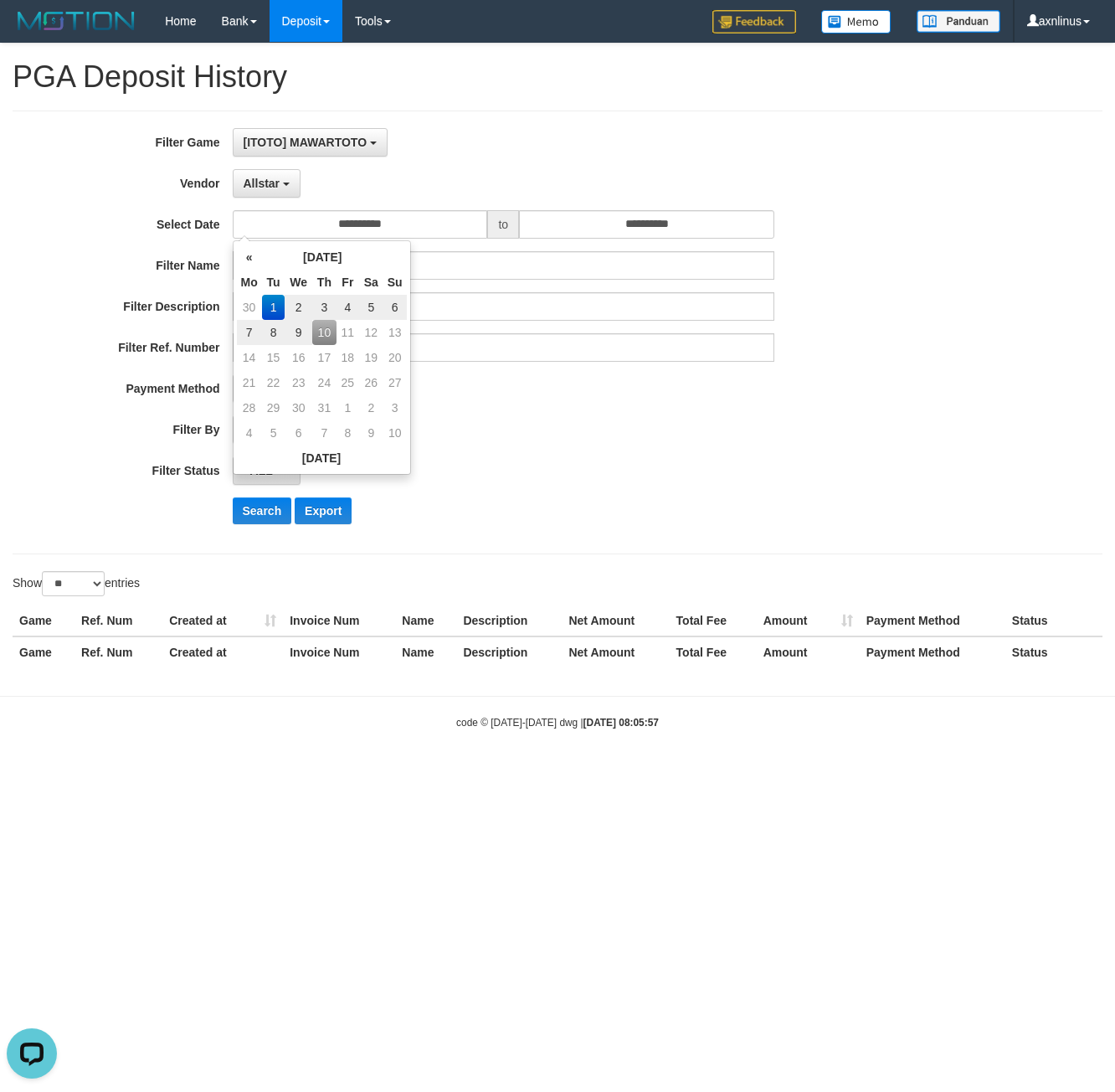 drag, startPoint x: 640, startPoint y: 468, endPoint x: 423, endPoint y: 387, distance: 231.6247 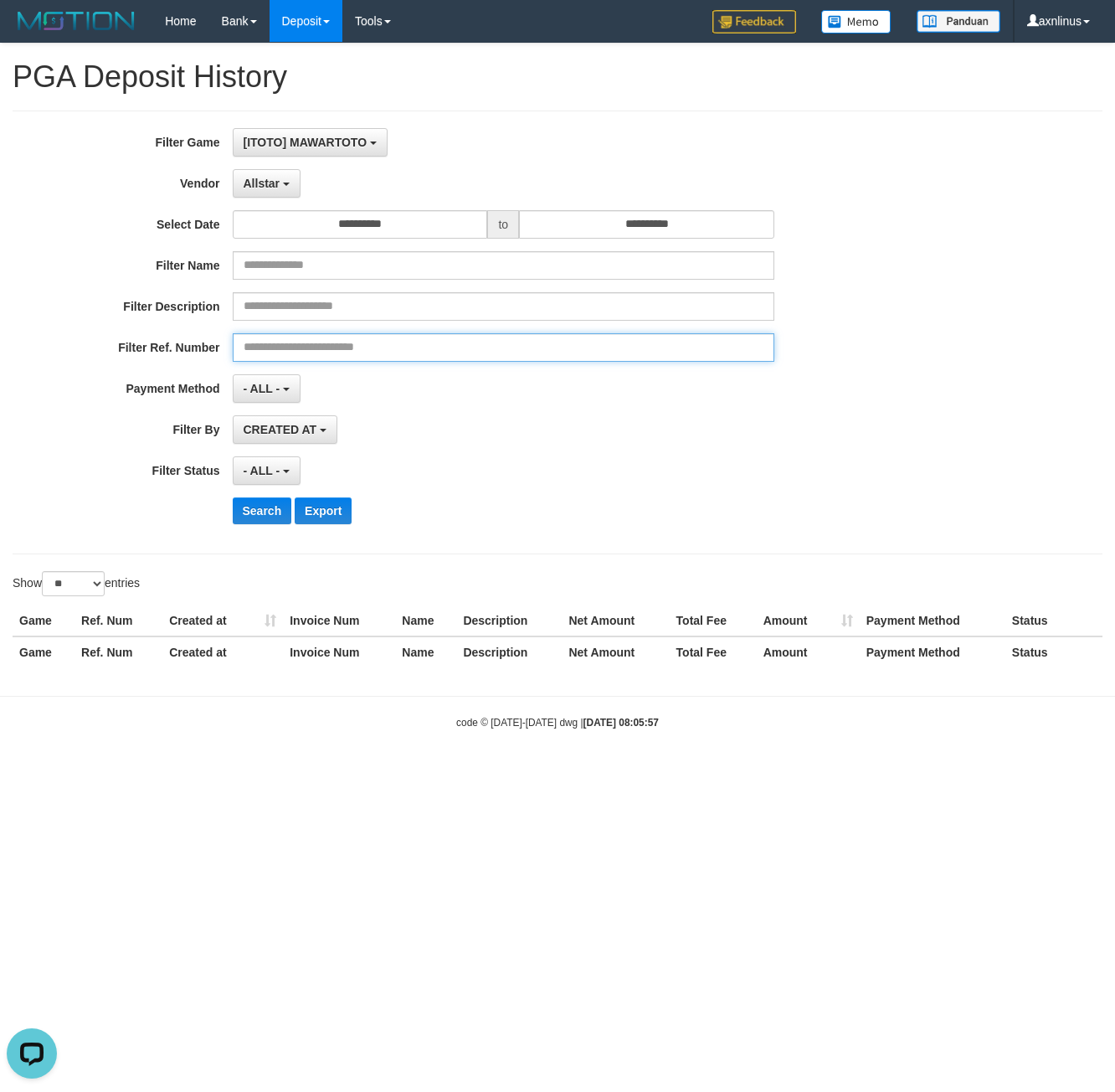 click at bounding box center [504, 348] 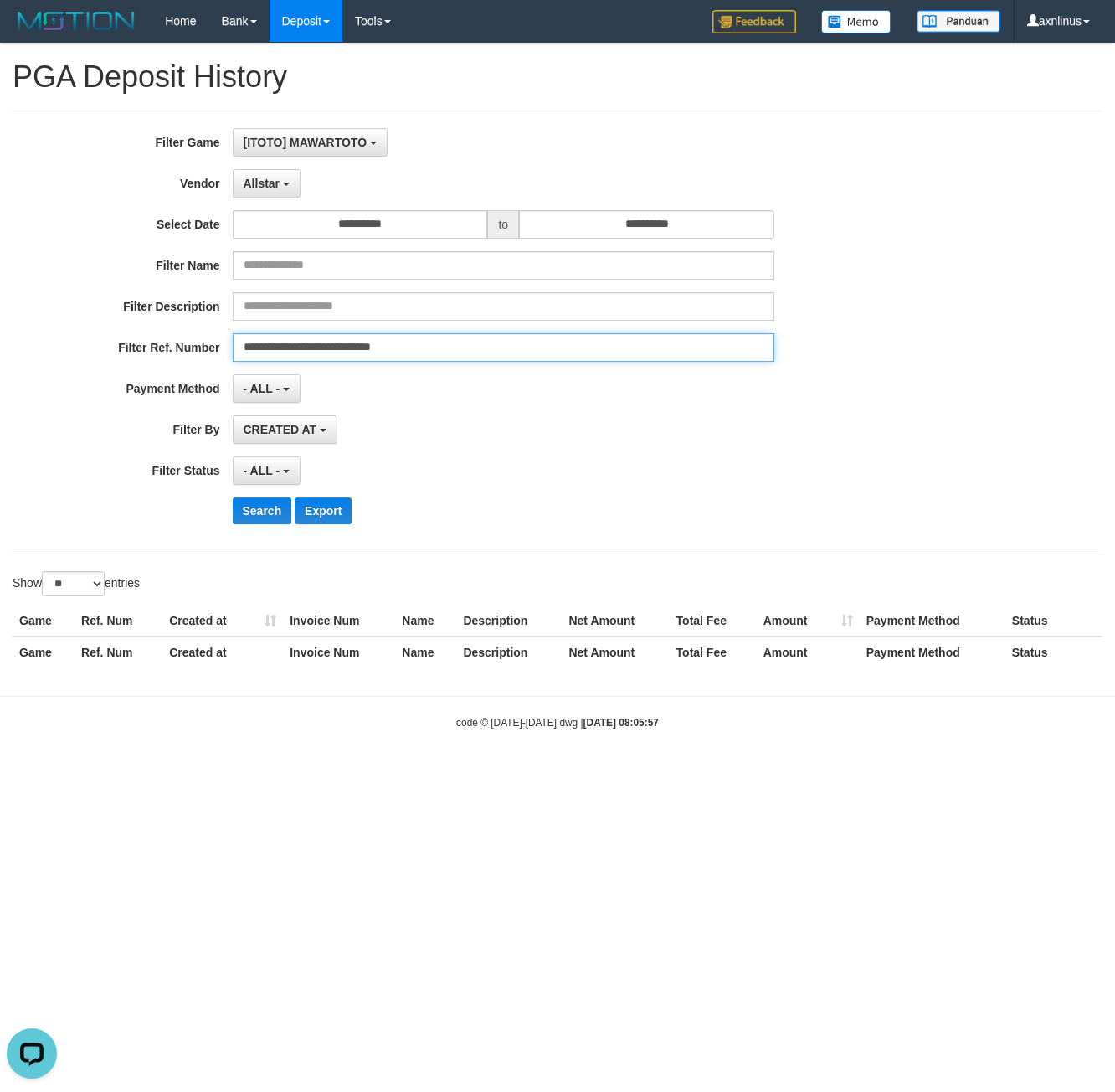 type on "**********" 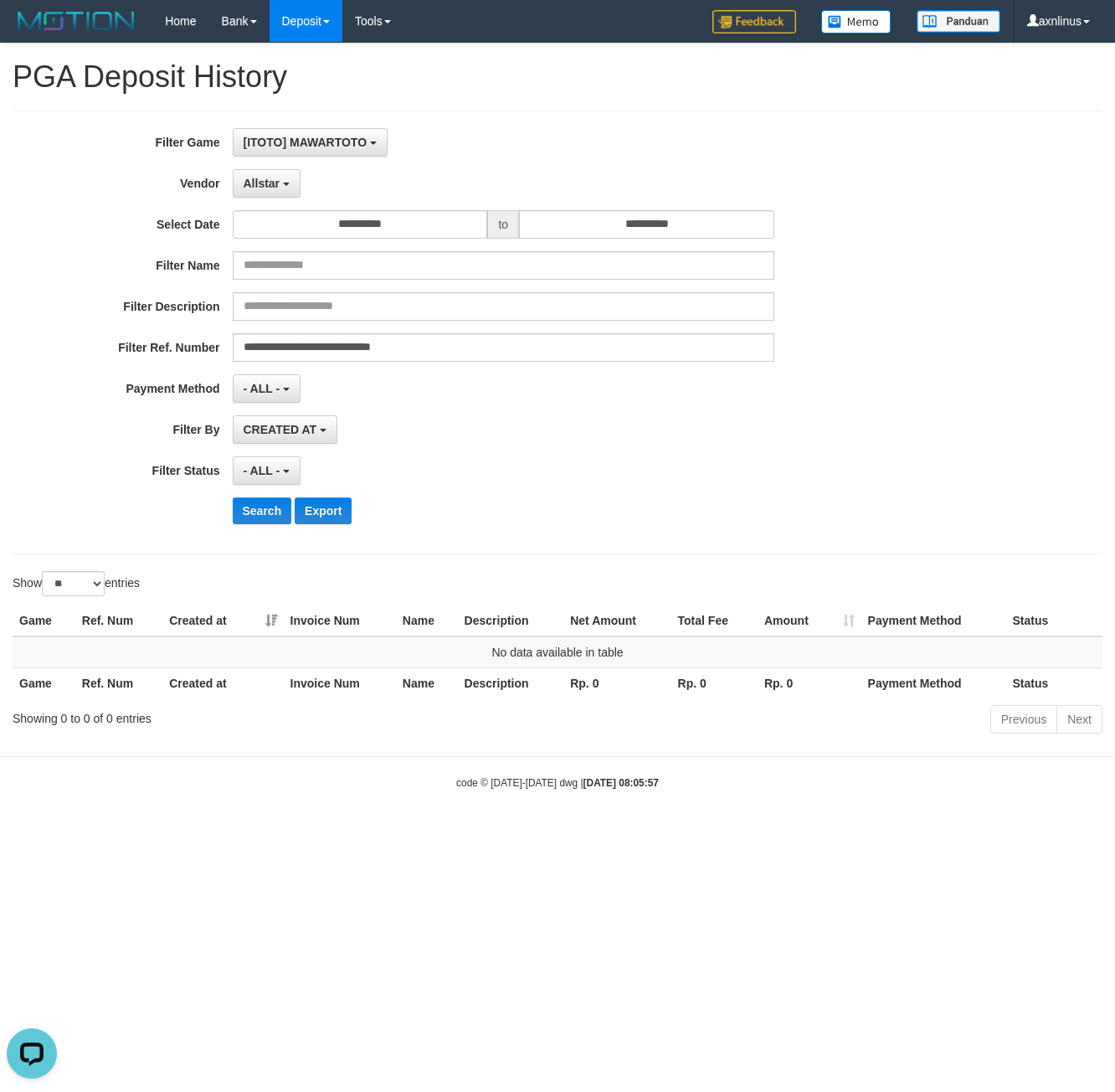 click on "Search
Export" at bounding box center [581, 511] 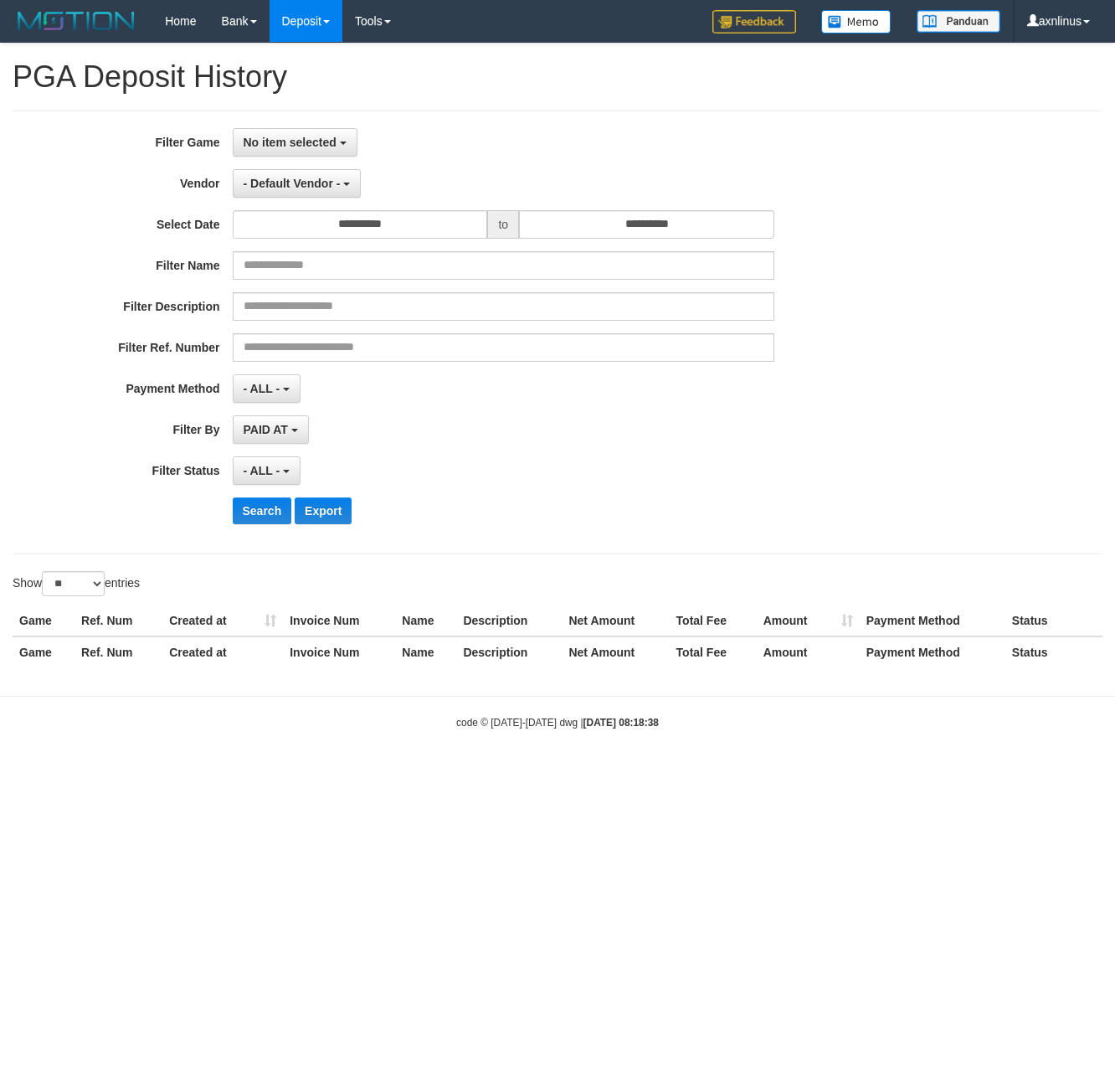 select 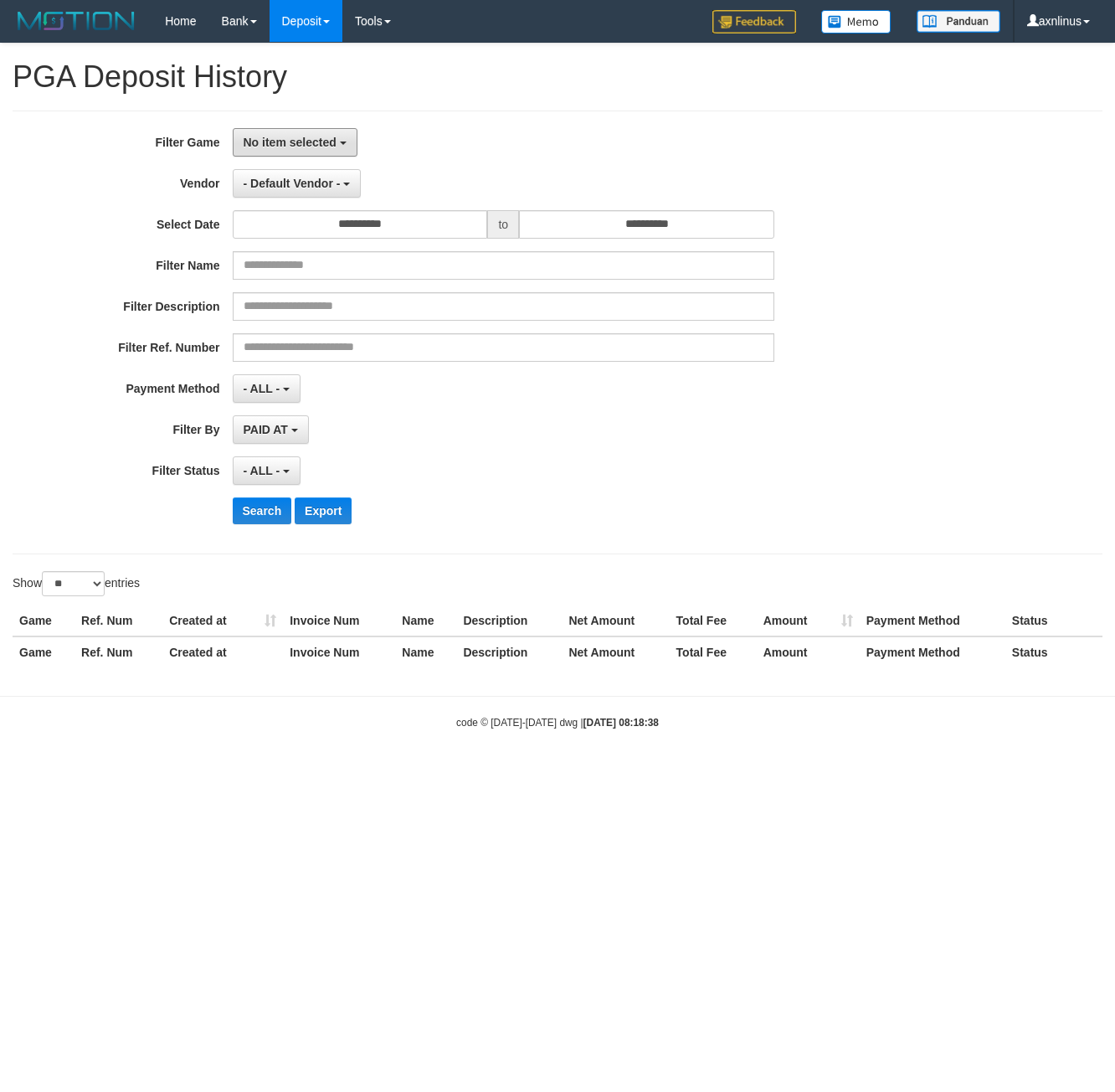 scroll, scrollTop: 0, scrollLeft: 0, axis: both 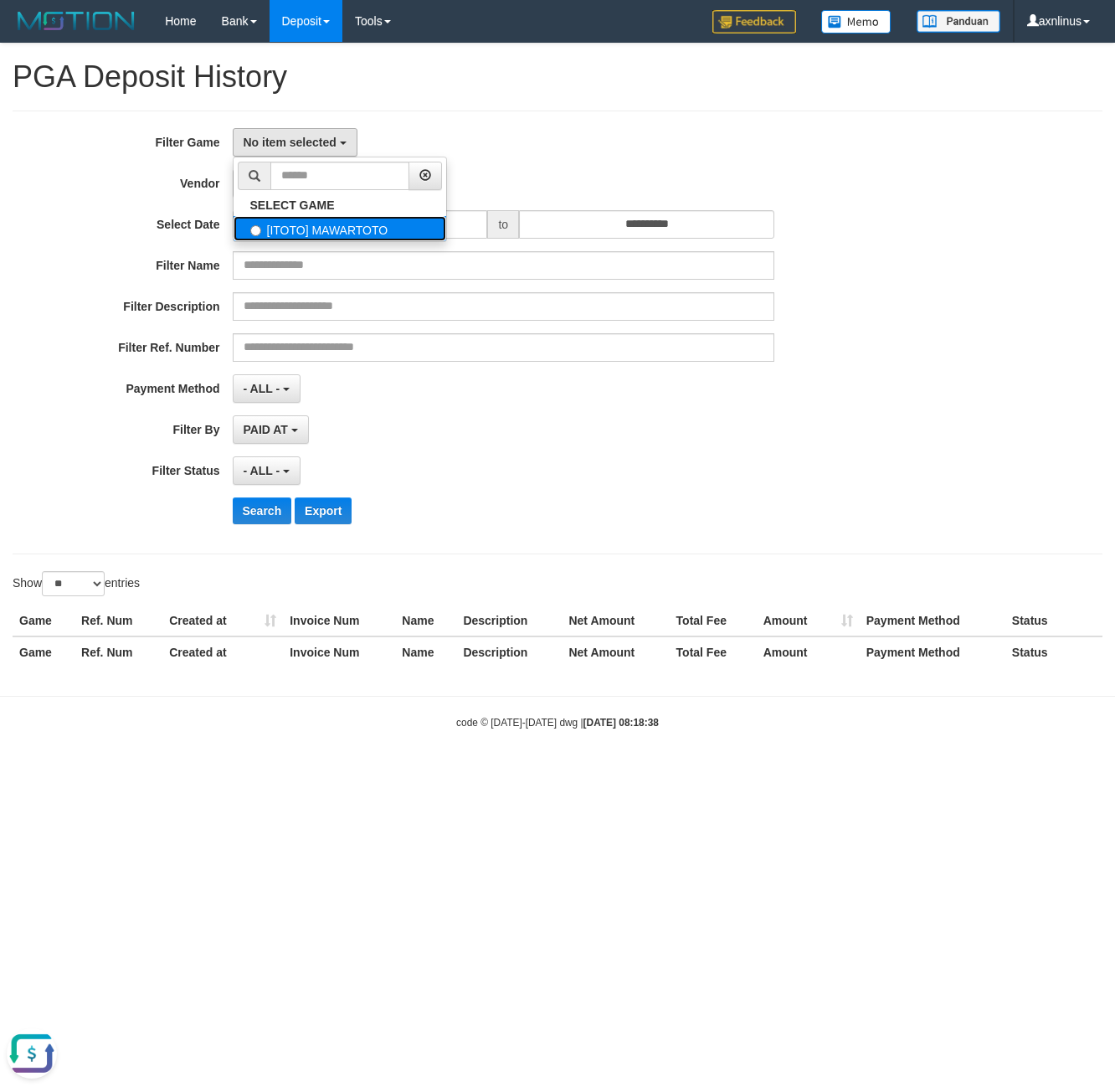 click on "[ITOTO] MAWARTOTO" at bounding box center [340, 229] 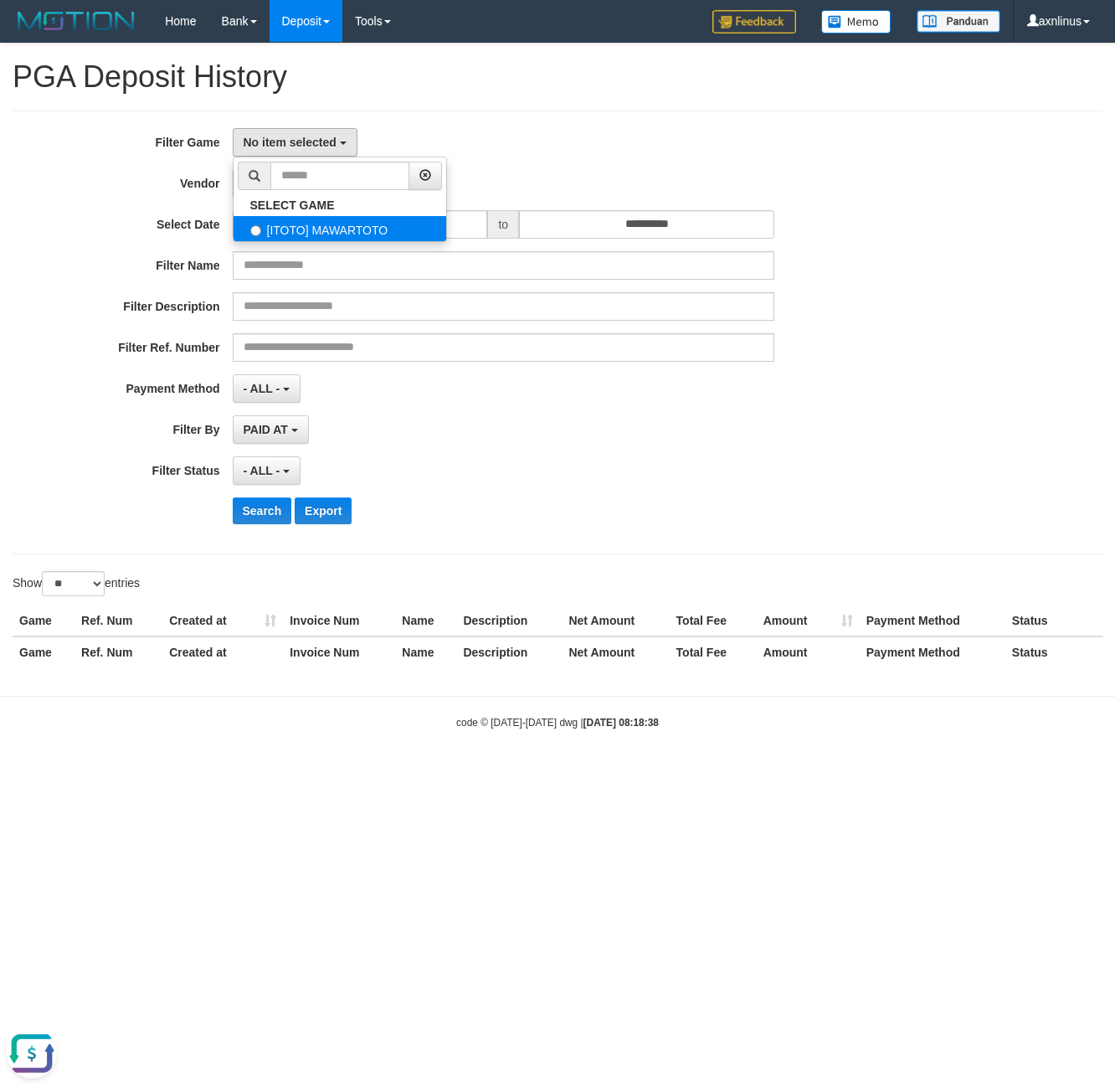 select on "***" 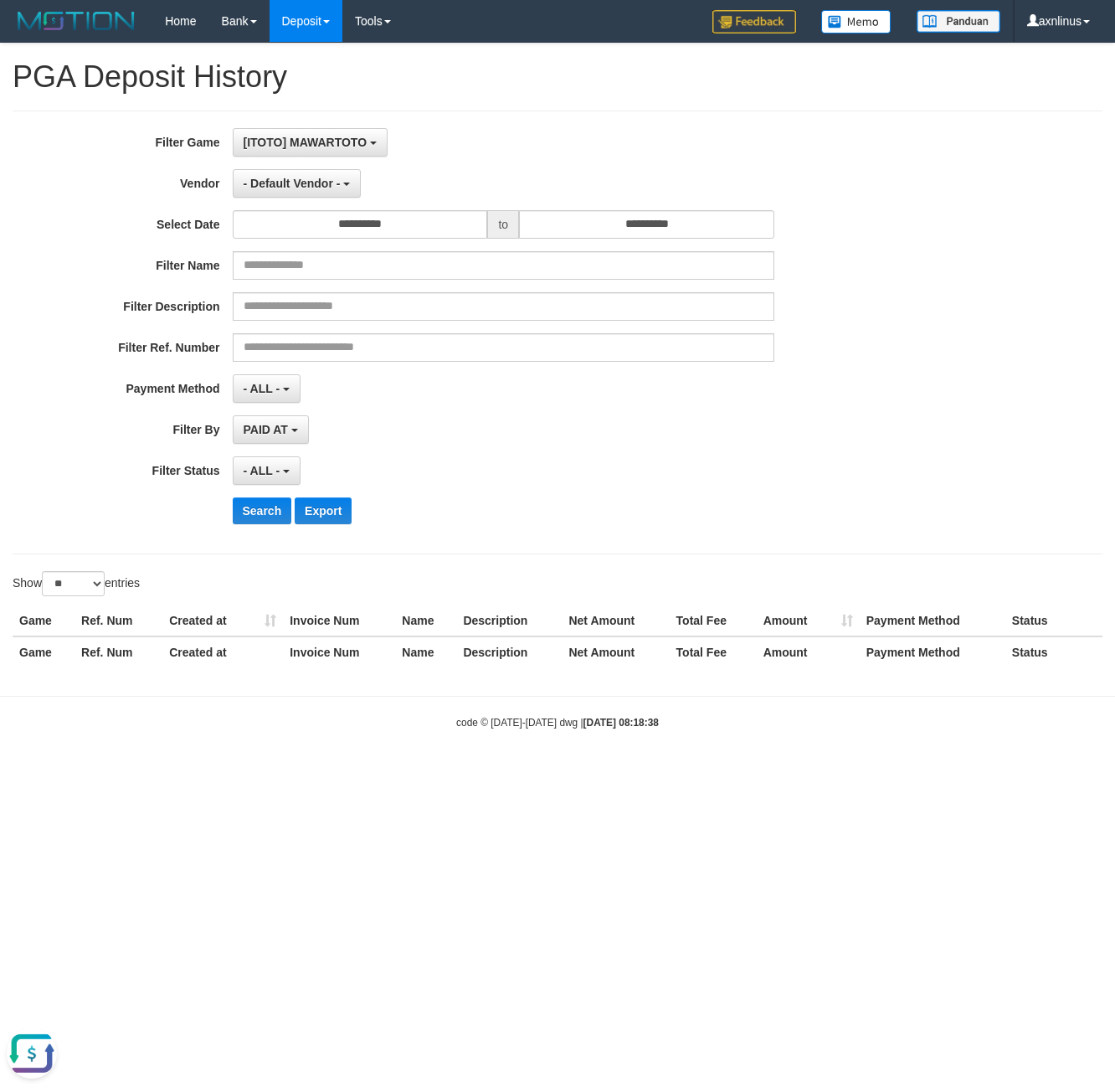 scroll, scrollTop: 15, scrollLeft: 0, axis: vertical 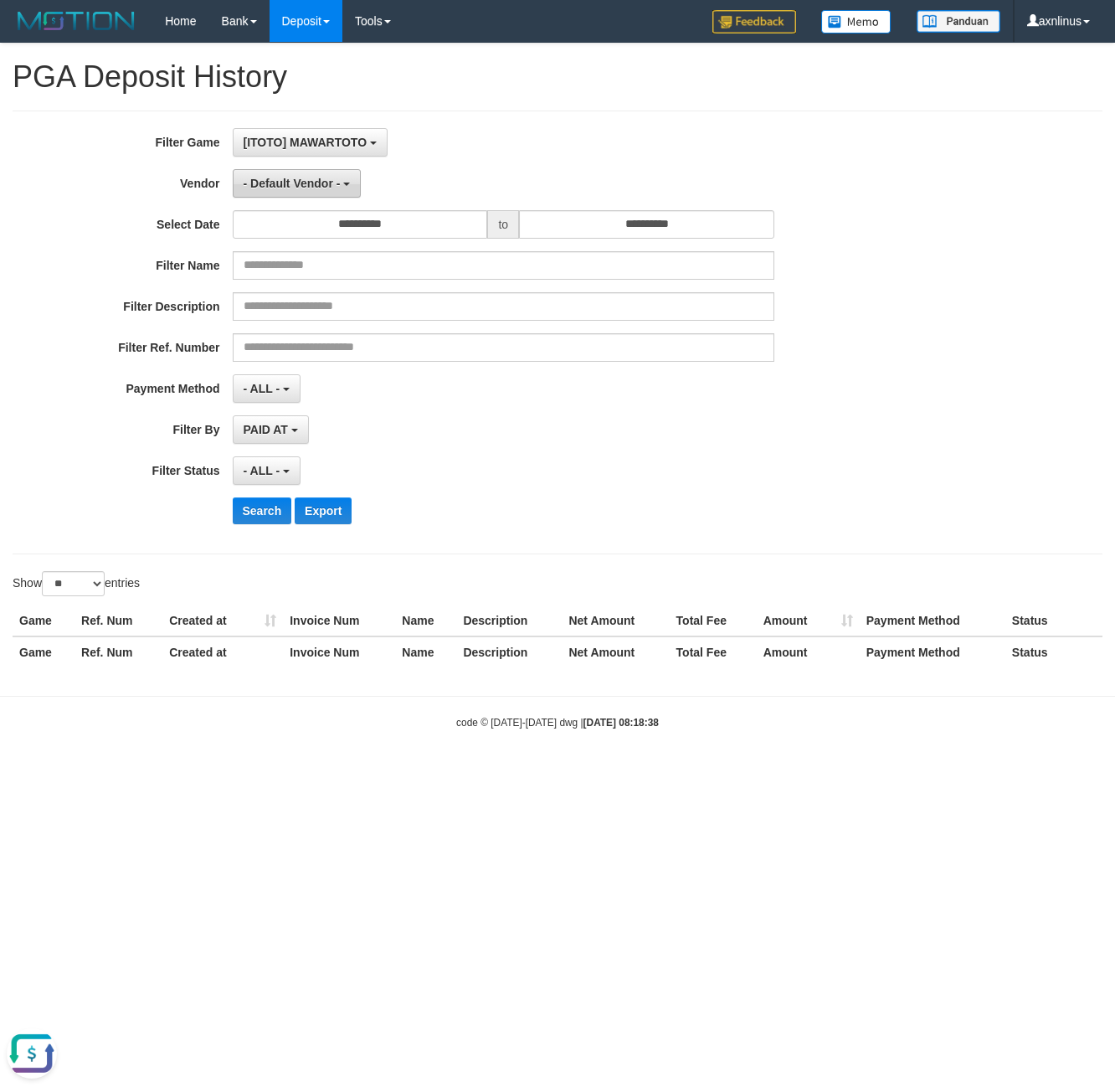click on "- Default Vendor -" at bounding box center [292, 183] 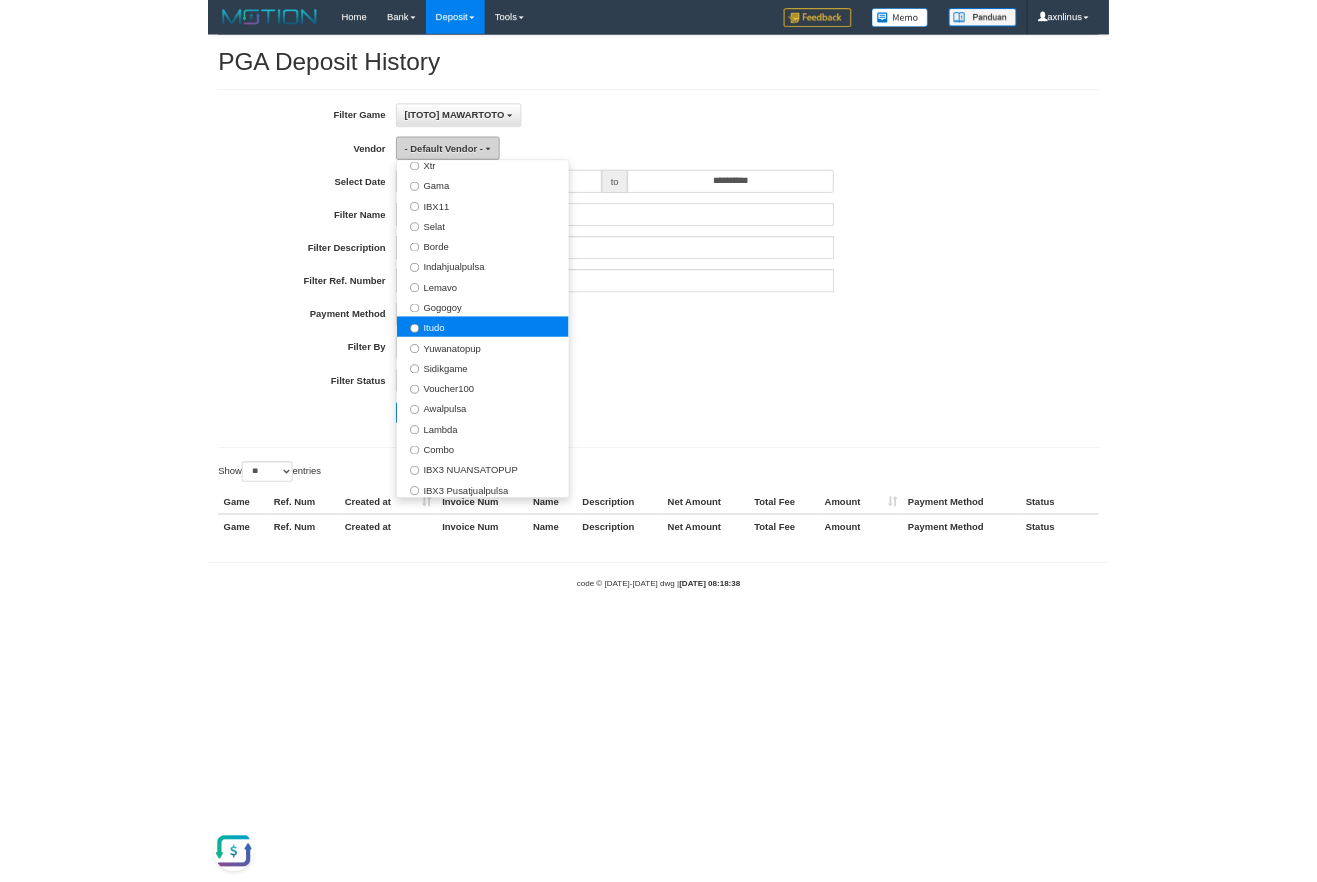 scroll, scrollTop: 600, scrollLeft: 0, axis: vertical 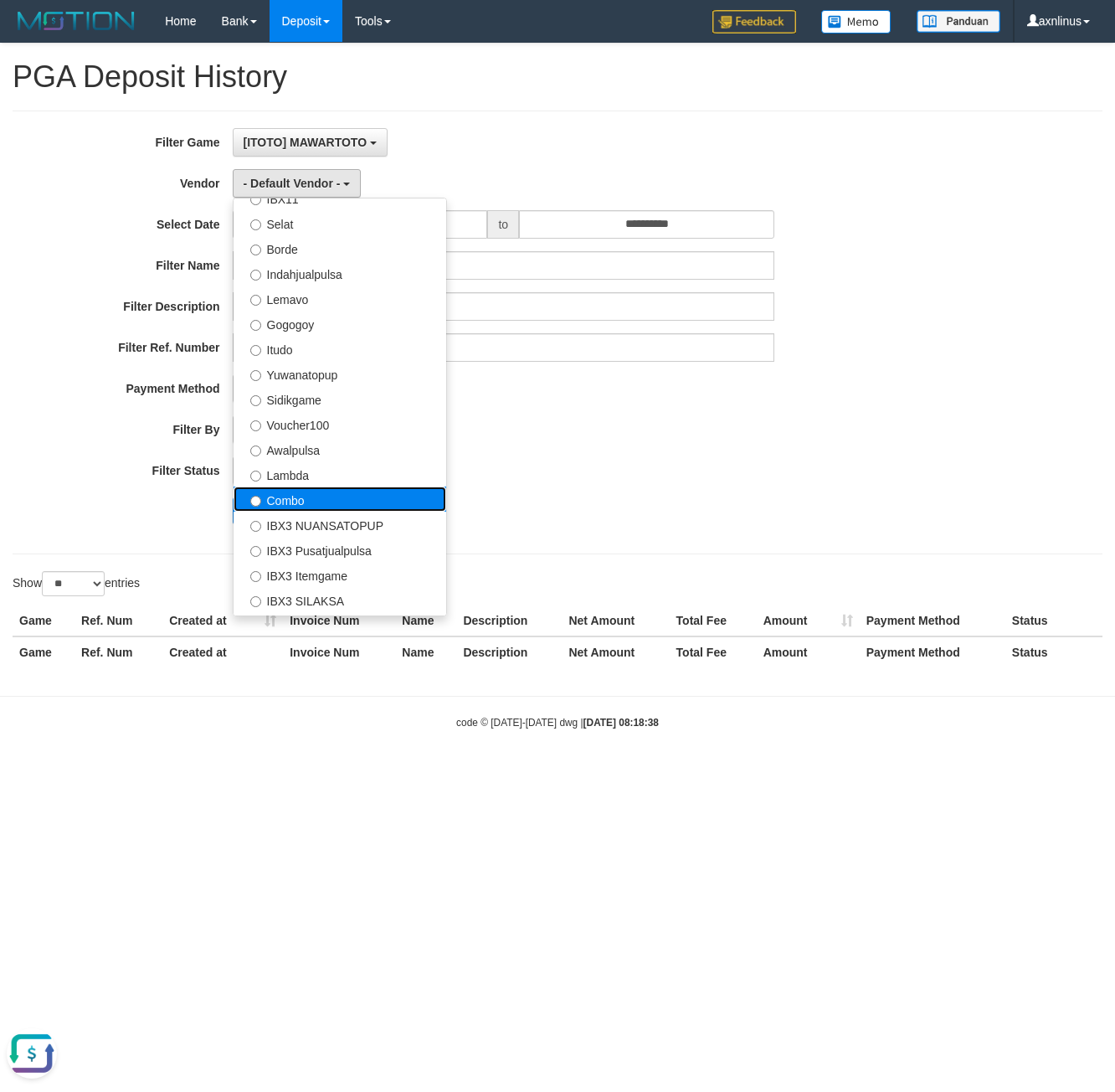click on "Combo" at bounding box center [340, 499] 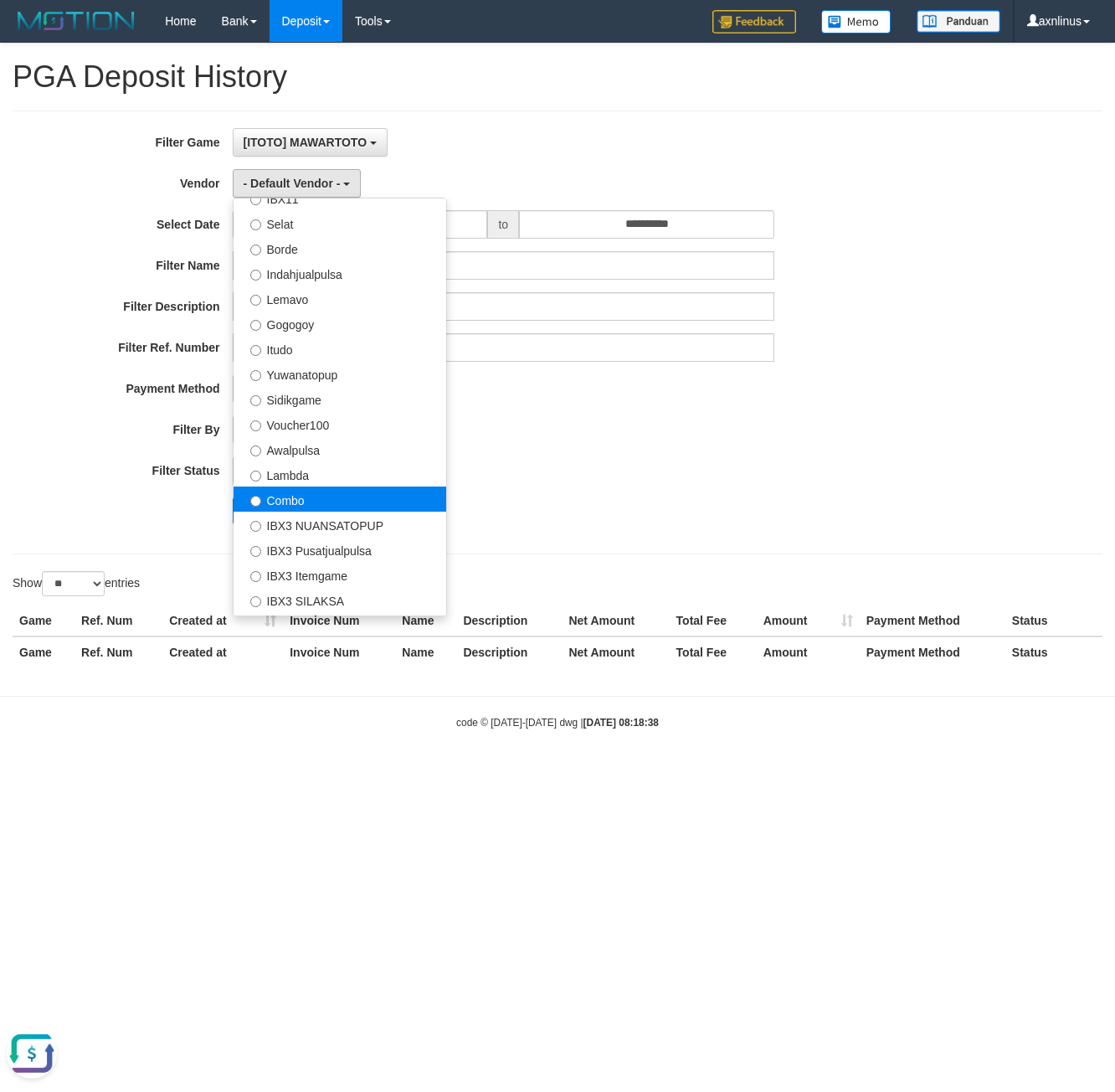 select on "**********" 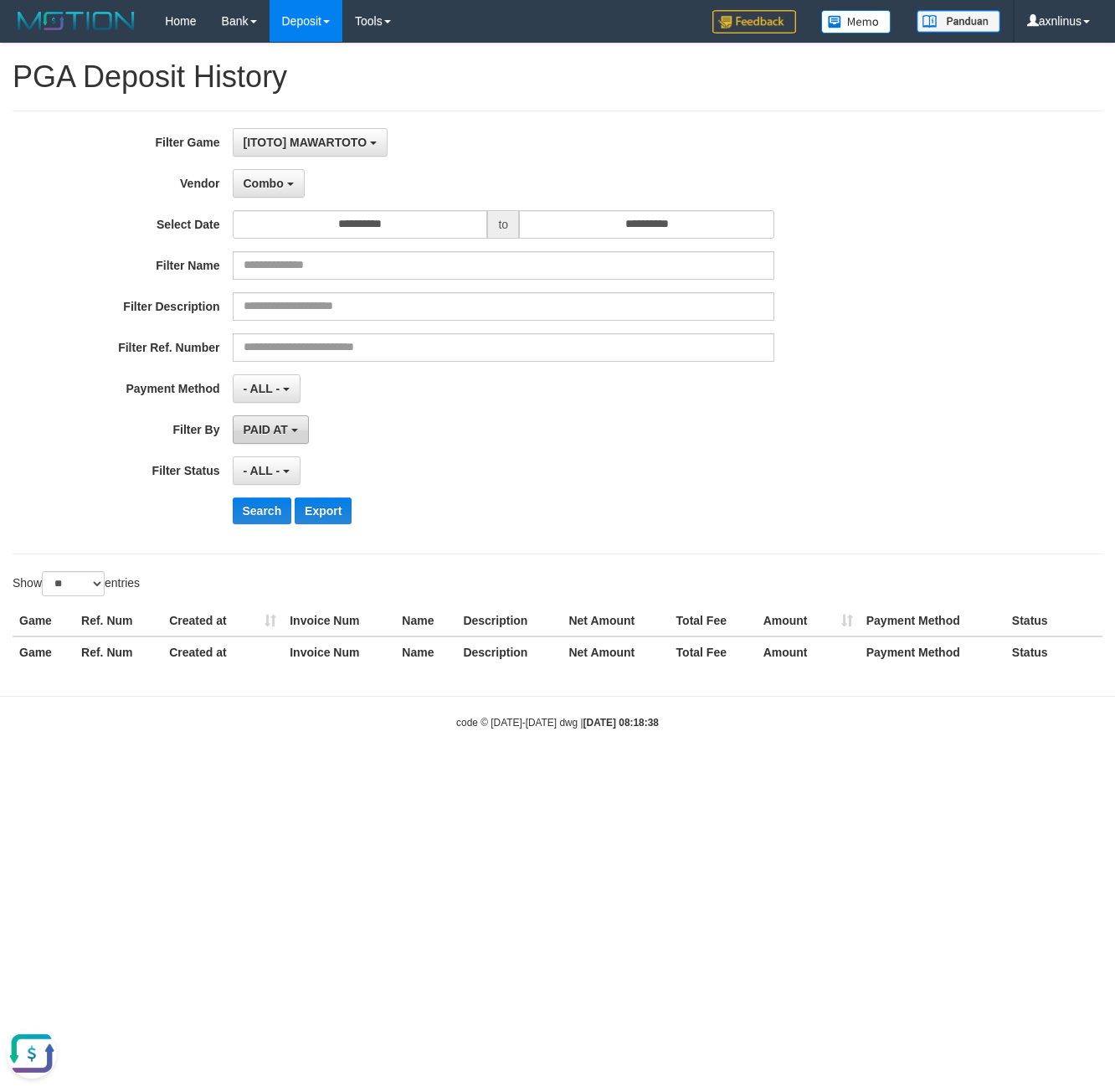 click on "PAID AT" at bounding box center [270, 430] 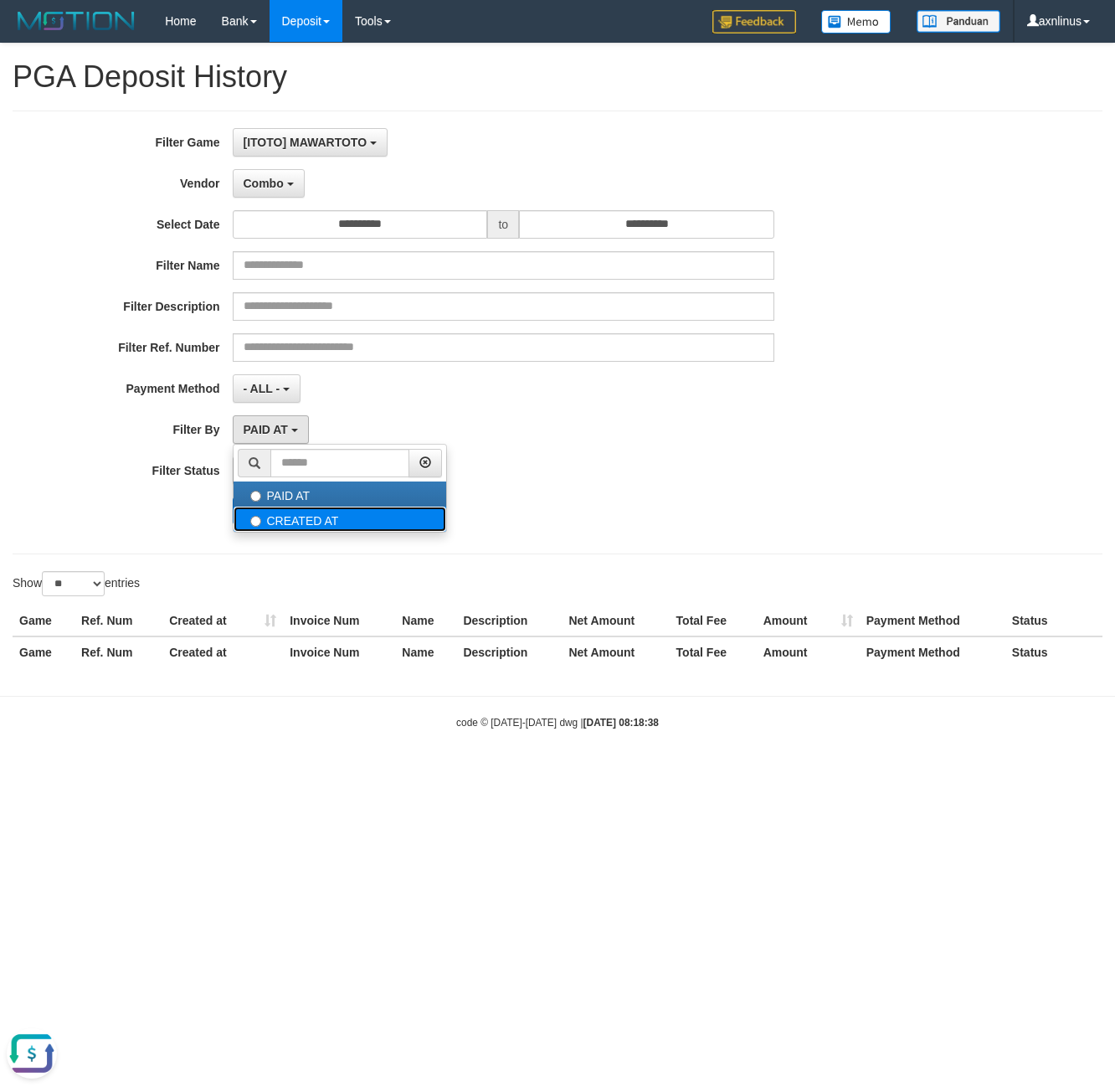 click on "CREATED AT" at bounding box center [340, 519] 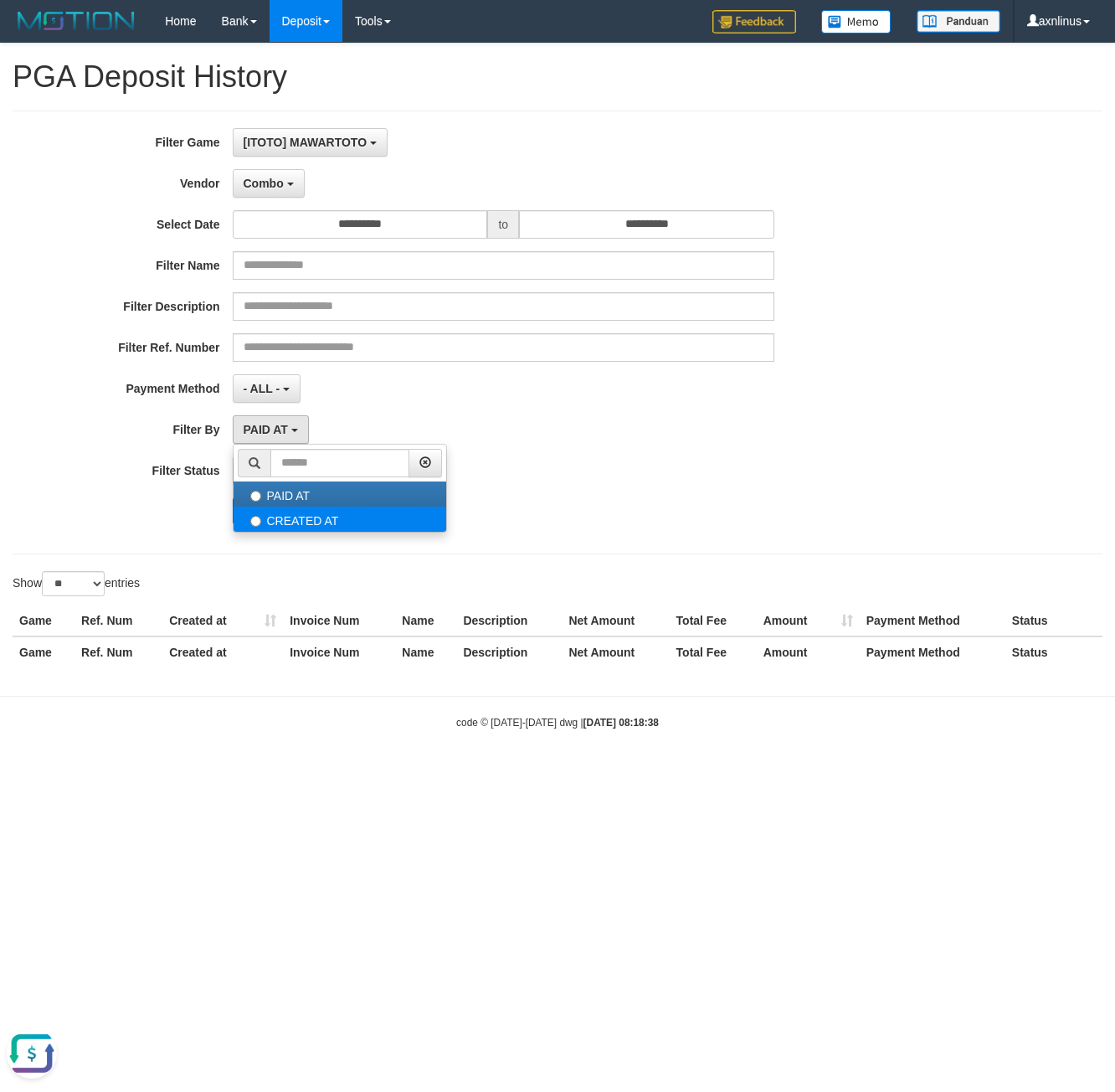 select on "*" 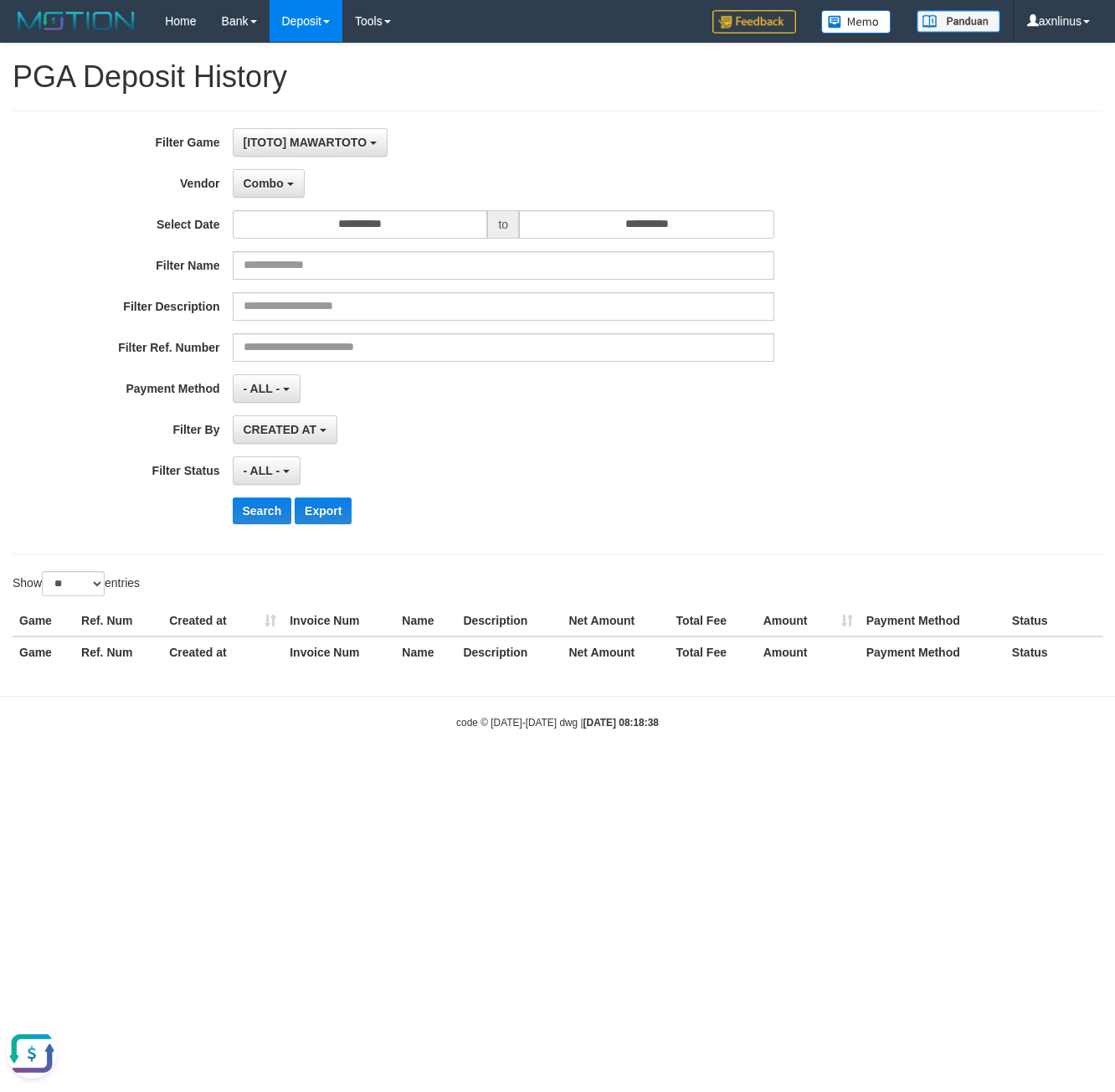 click on "- ALL -    SELECT ALL  - ALL -  SELECT PAYMENT METHOD
Mandiri
BNI
OVO
CIMB
BRI
MAYBANK
PERMATA
DANAMON
INDOMARET
ALFAMART
GOPAY
CC
BCA
QRIS
SINARMAS
LINKAJA
SHOPEEPAY
ATMBERSAMA
DANA
ARTHAGRAHA
SAMPOERNA
OCBCNISP" at bounding box center (504, 389) 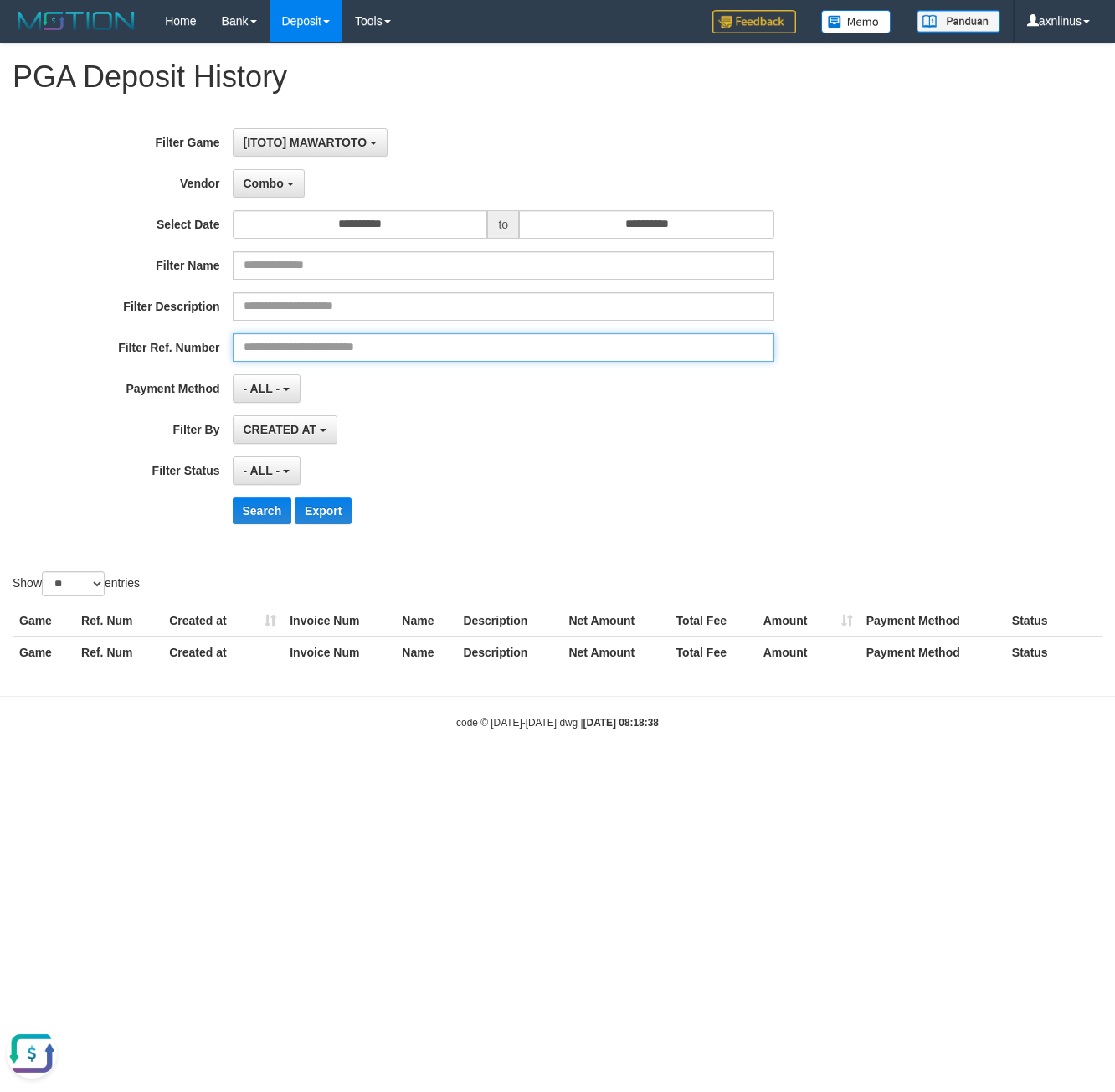 click at bounding box center [504, 348] 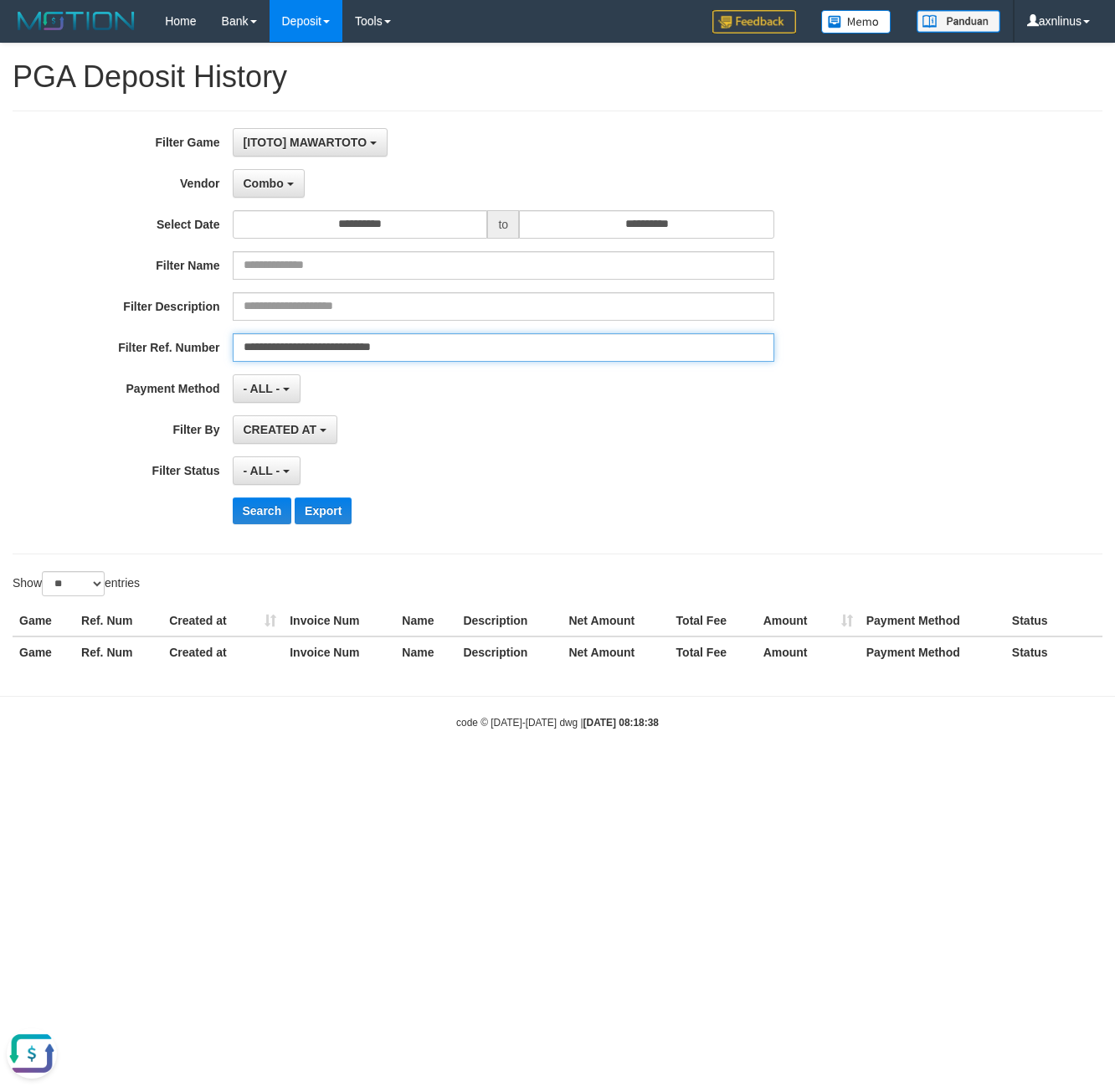 type on "**********" 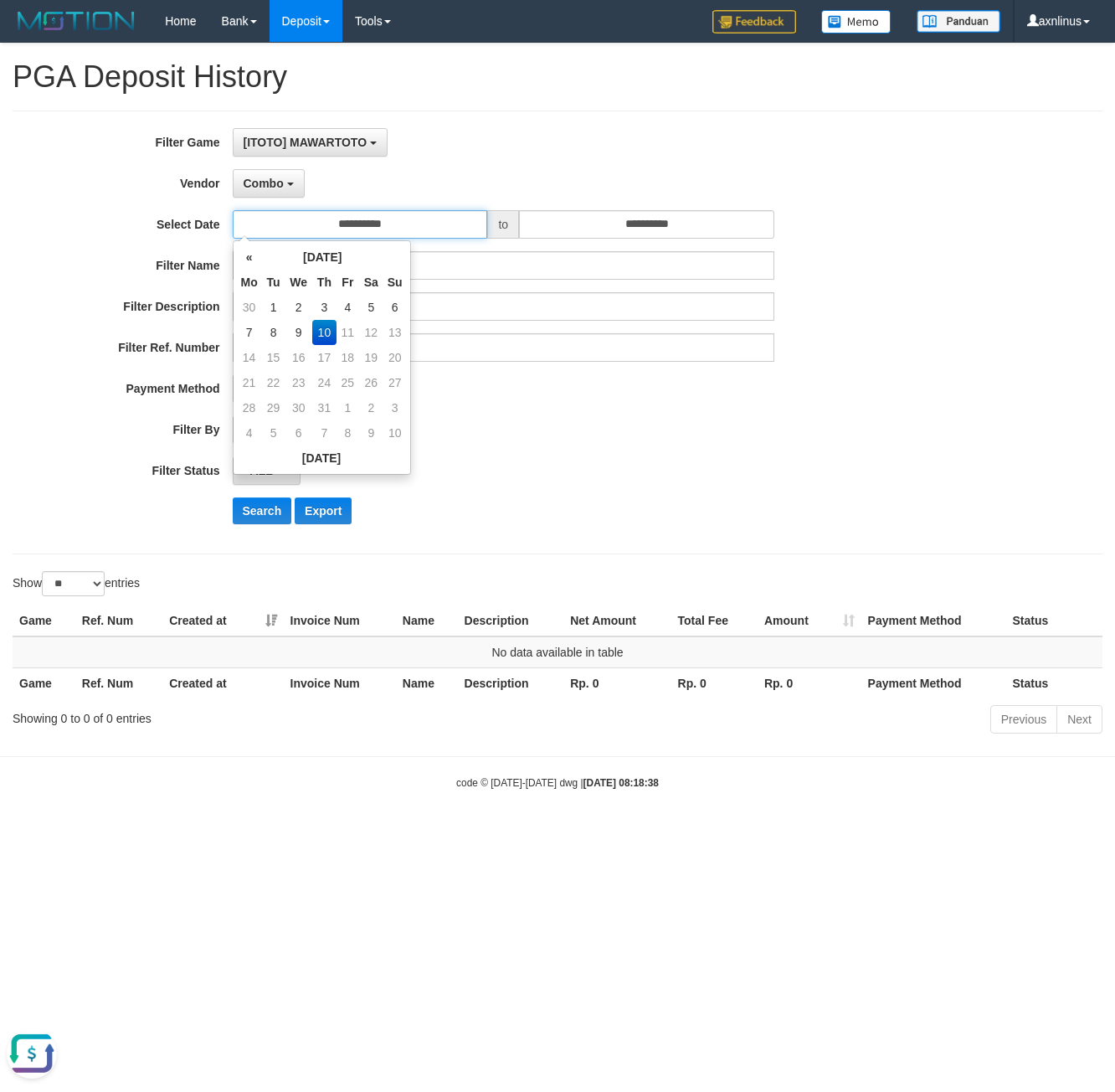 drag, startPoint x: 418, startPoint y: 226, endPoint x: 383, endPoint y: 324, distance: 104.0625 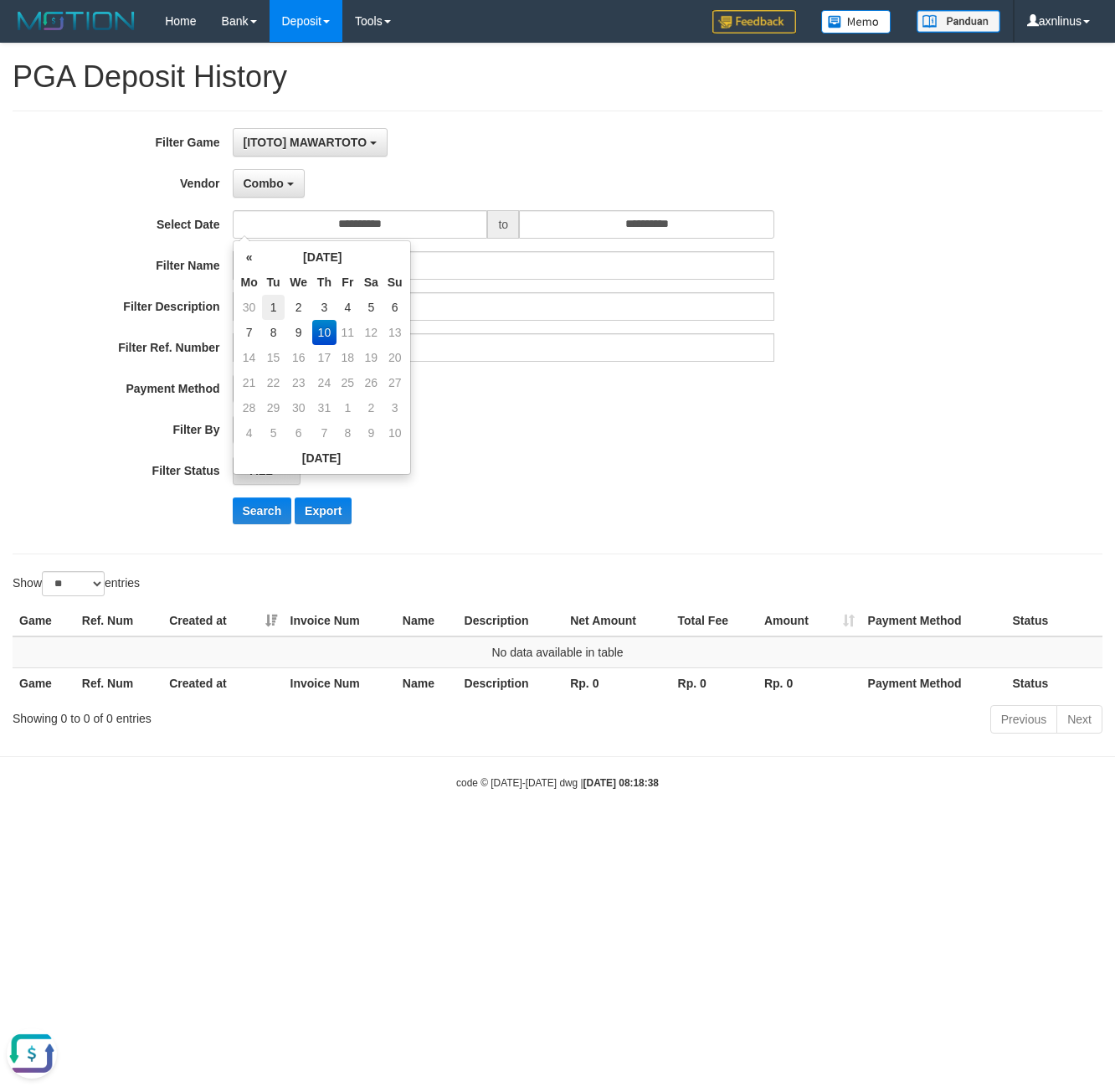 click on "1" at bounding box center (274, 307) 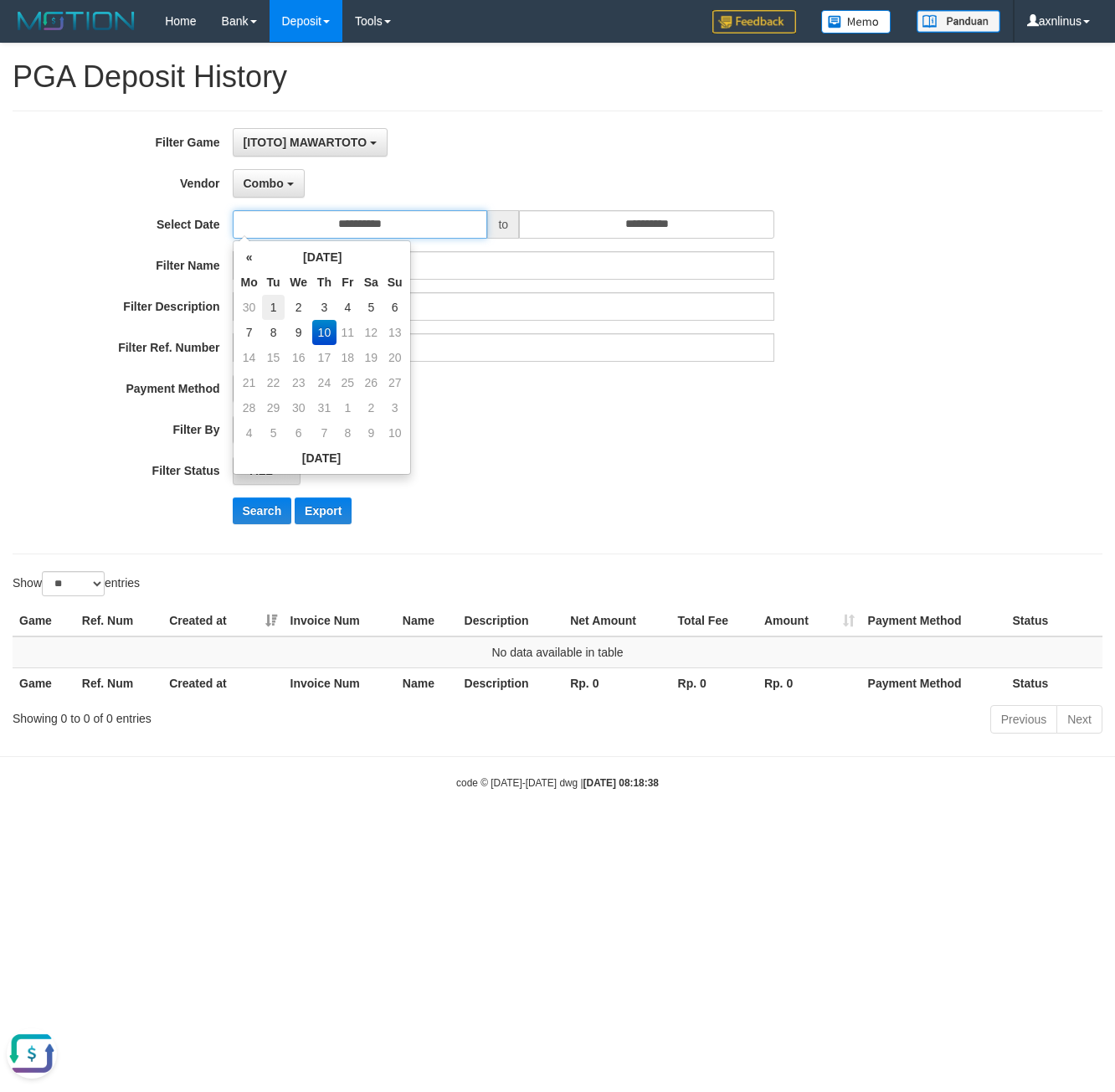 type on "**********" 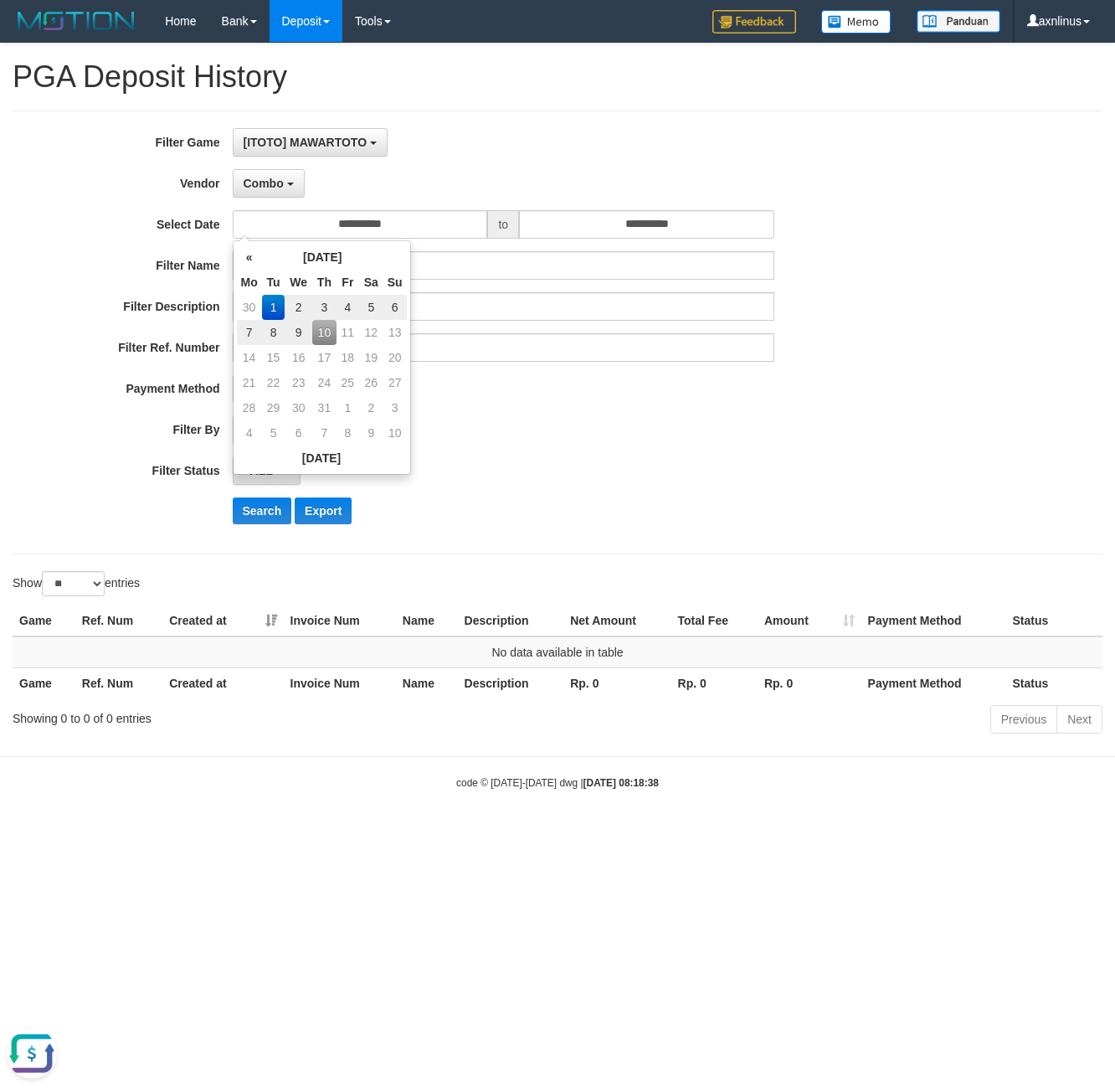 drag, startPoint x: 574, startPoint y: 431, endPoint x: 502, endPoint y: 356, distance: 103.96634 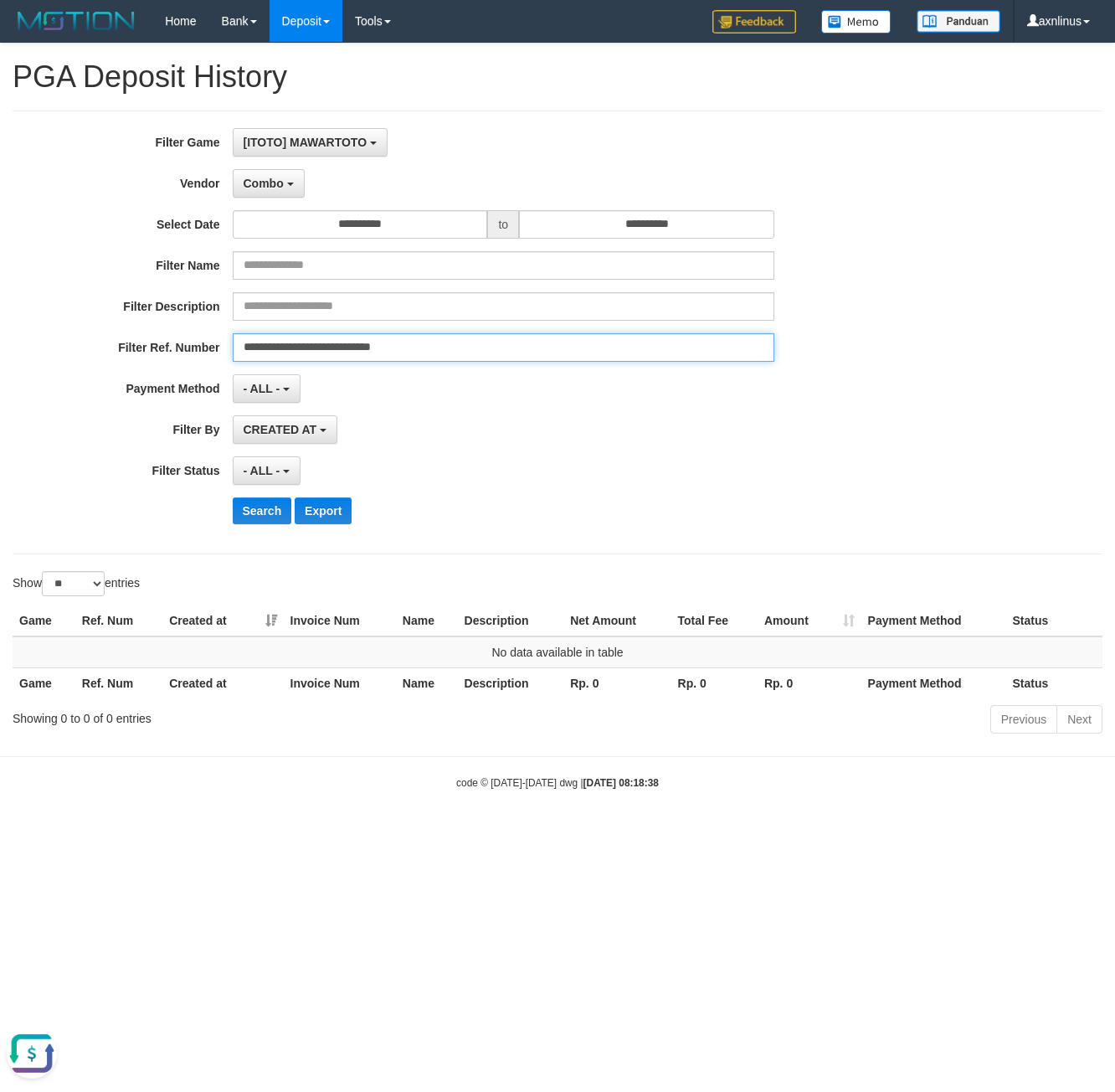 click on "**********" at bounding box center [504, 348] 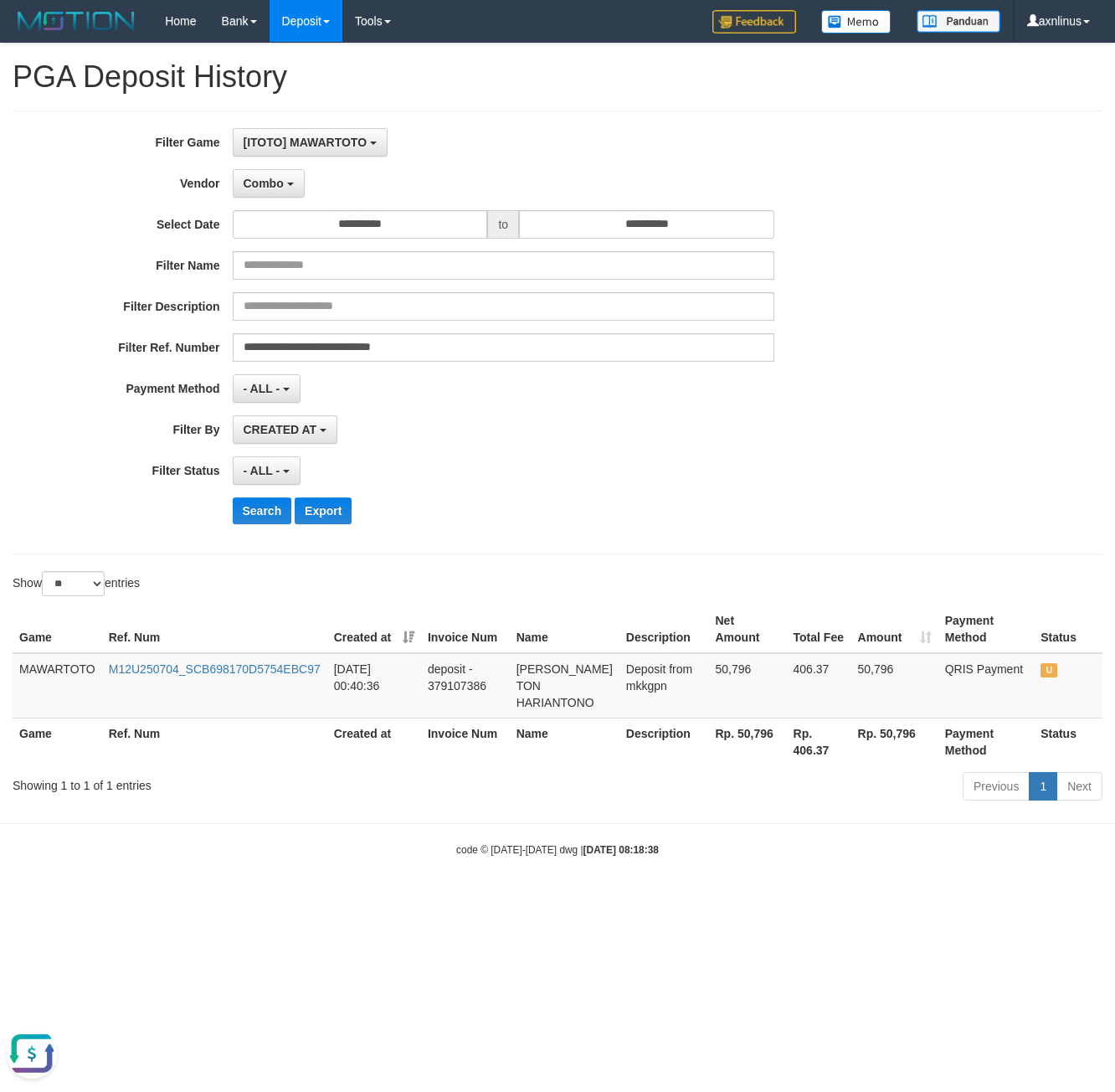 click on "M12U250704_SCB698170D5754EBC97" at bounding box center [214, 669] 